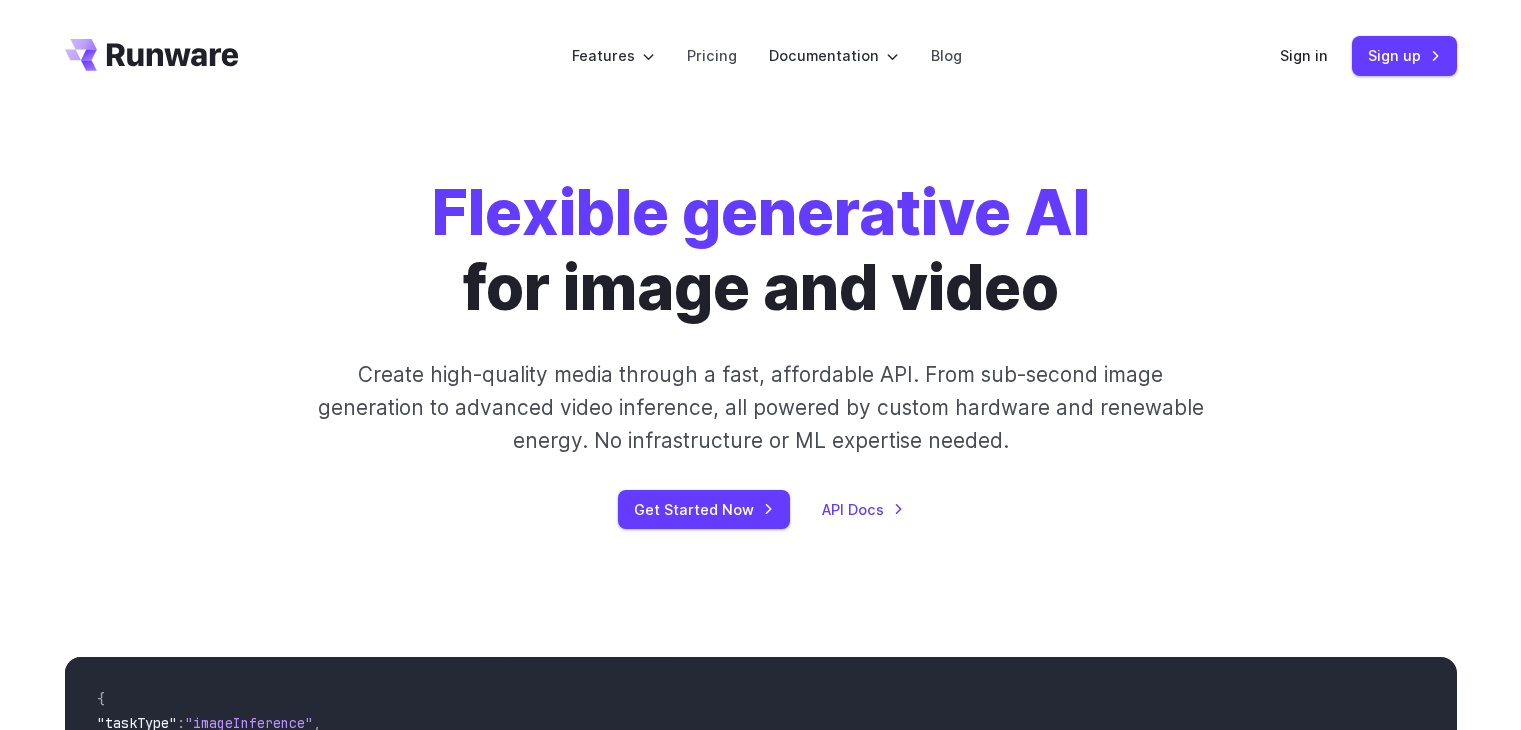 scroll, scrollTop: 0, scrollLeft: 0, axis: both 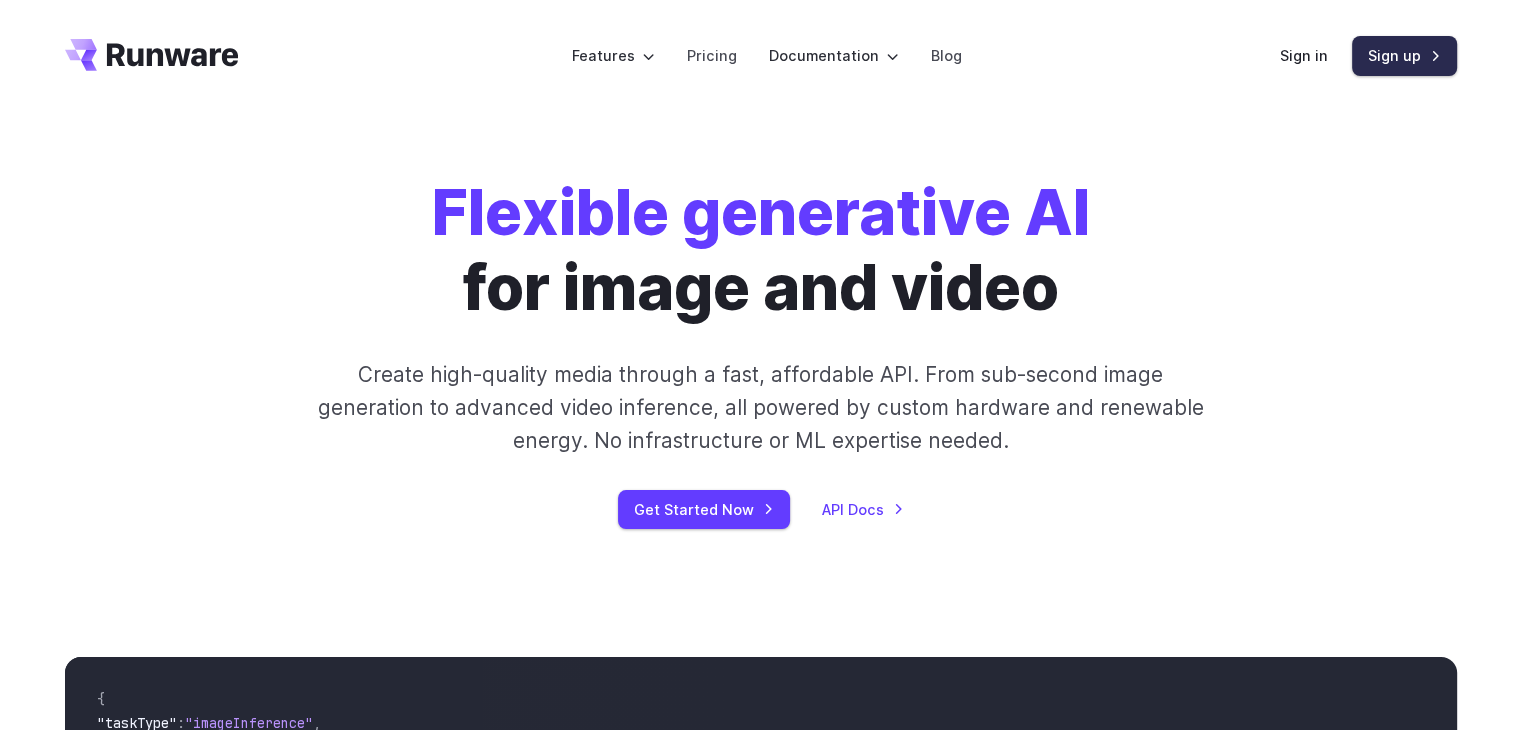 click on "Sign up" at bounding box center (1404, 55) 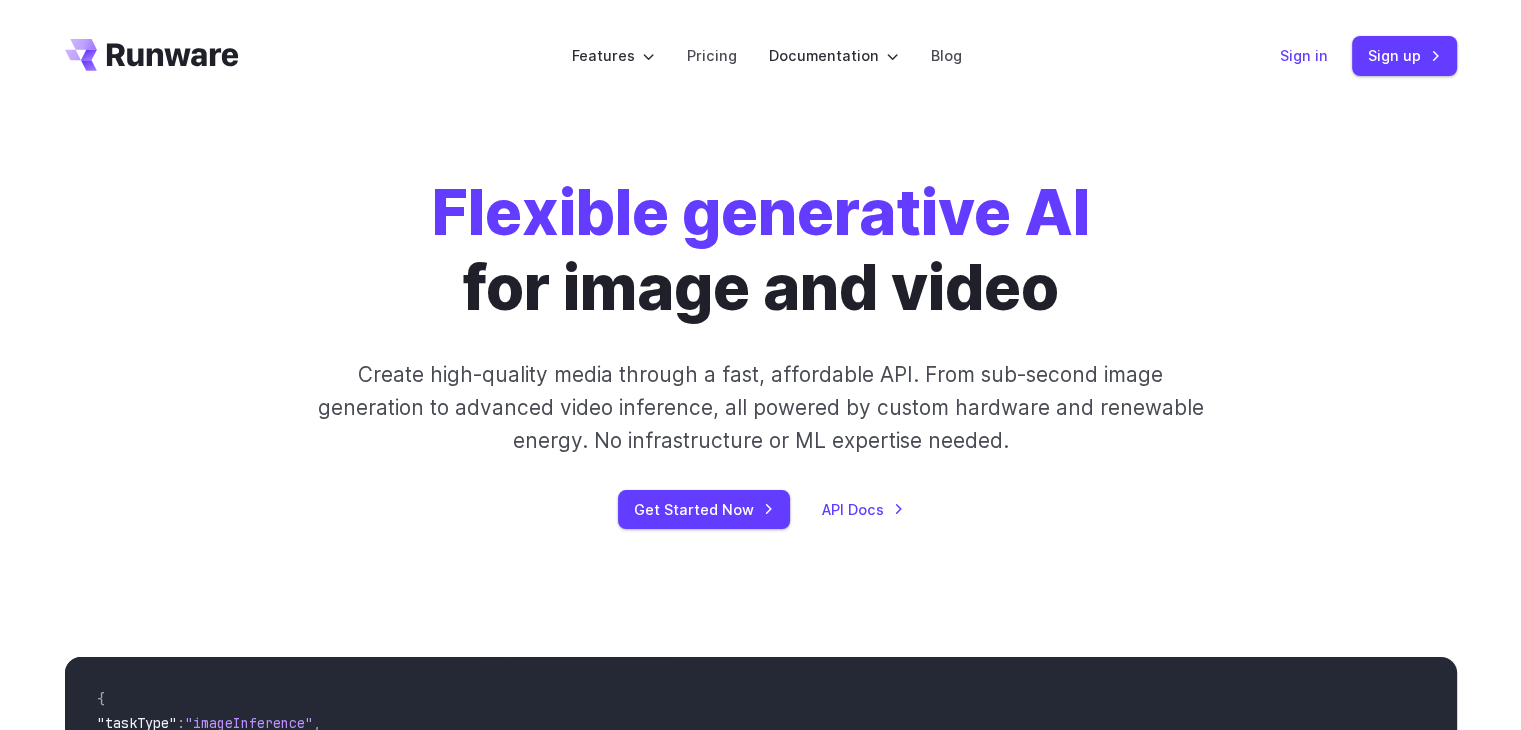 click on "Sign in" at bounding box center [1304, 55] 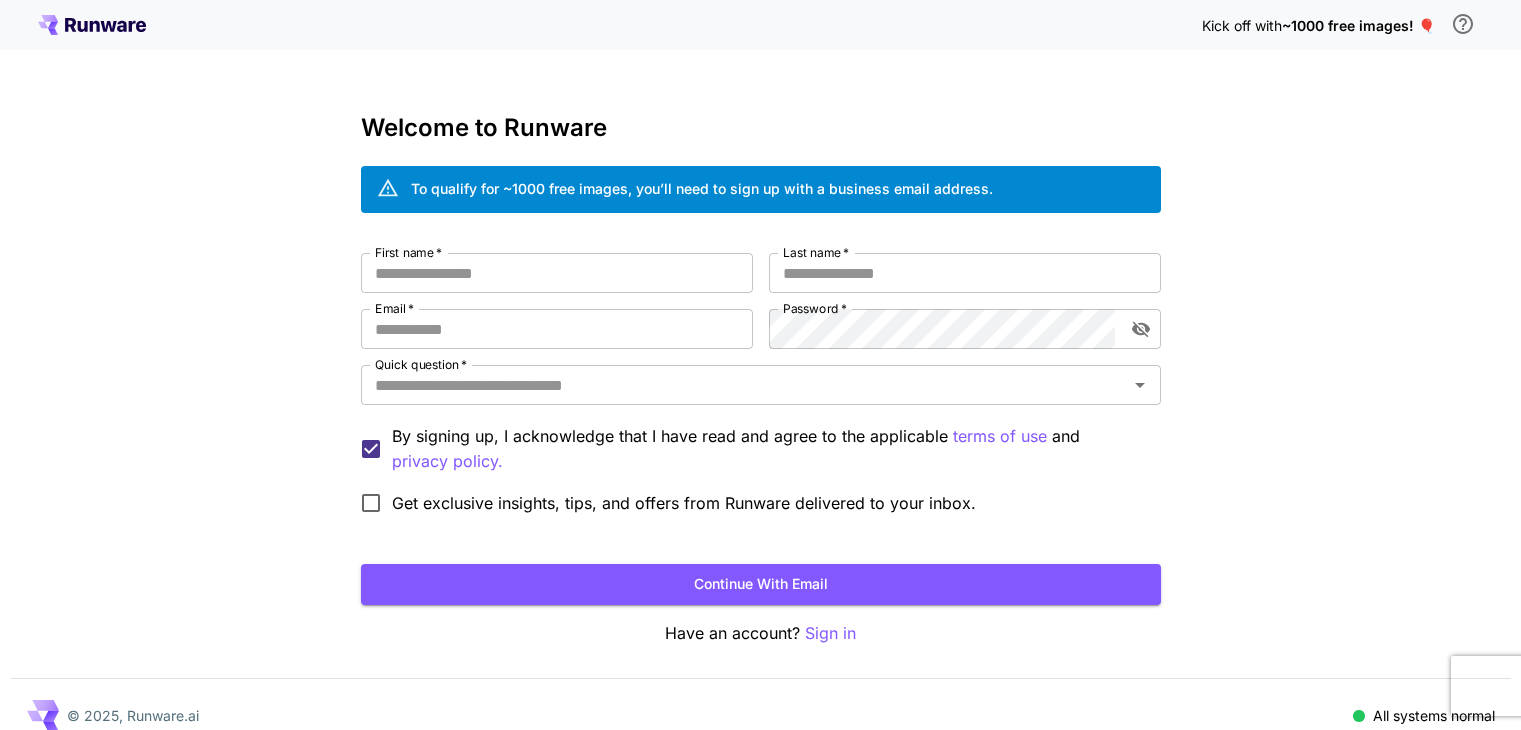 scroll, scrollTop: 0, scrollLeft: 0, axis: both 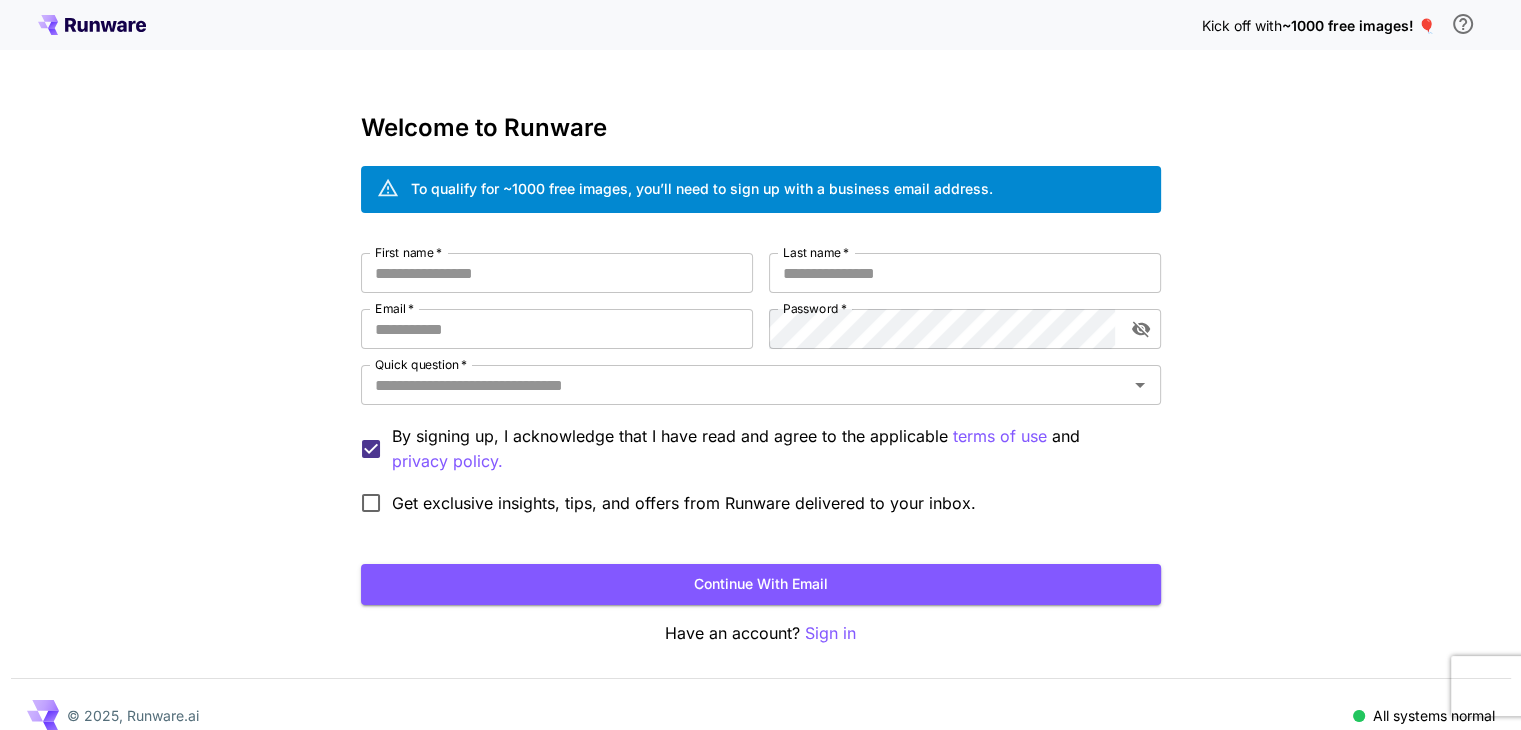 click on "~1000 free images! 🎈" at bounding box center (1358, 25) 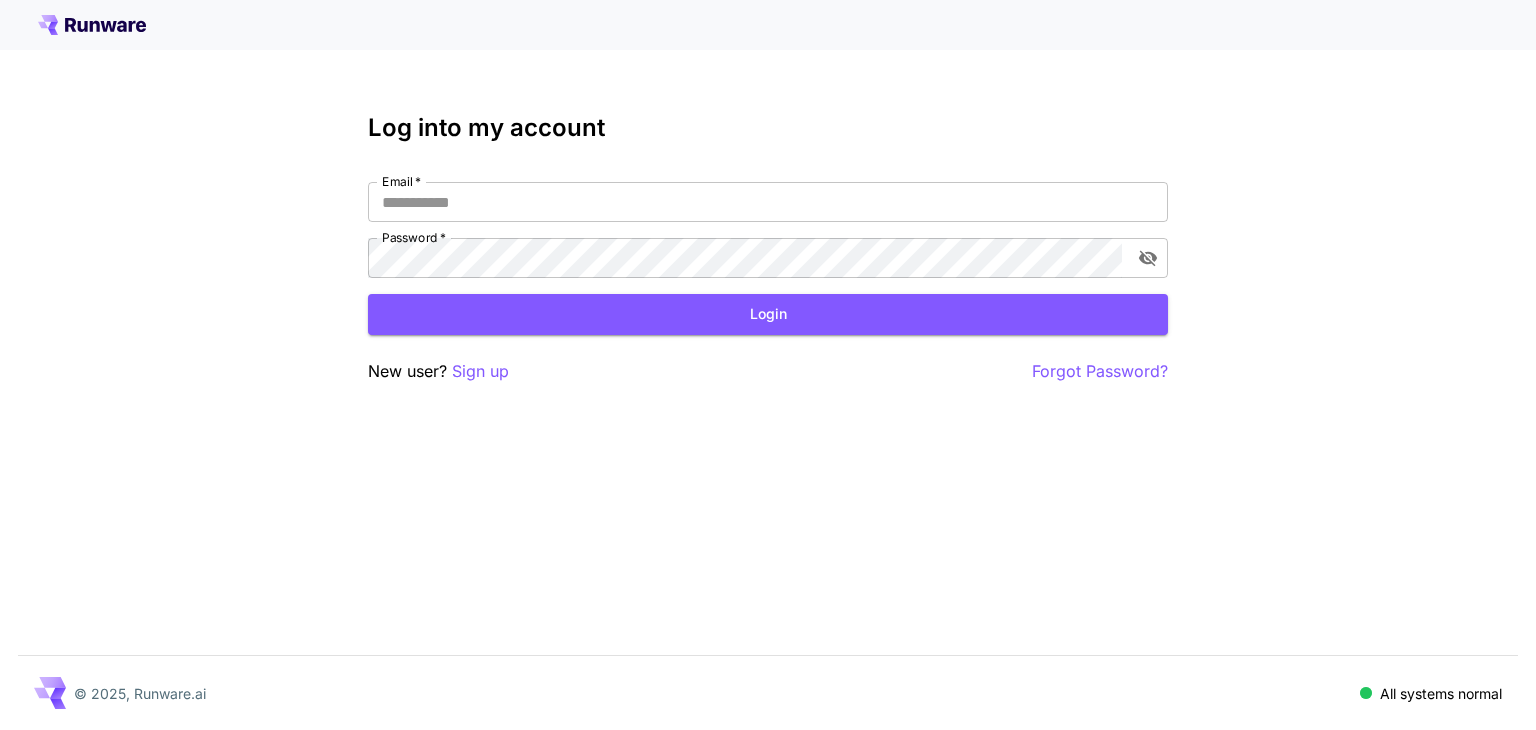 scroll, scrollTop: 0, scrollLeft: 0, axis: both 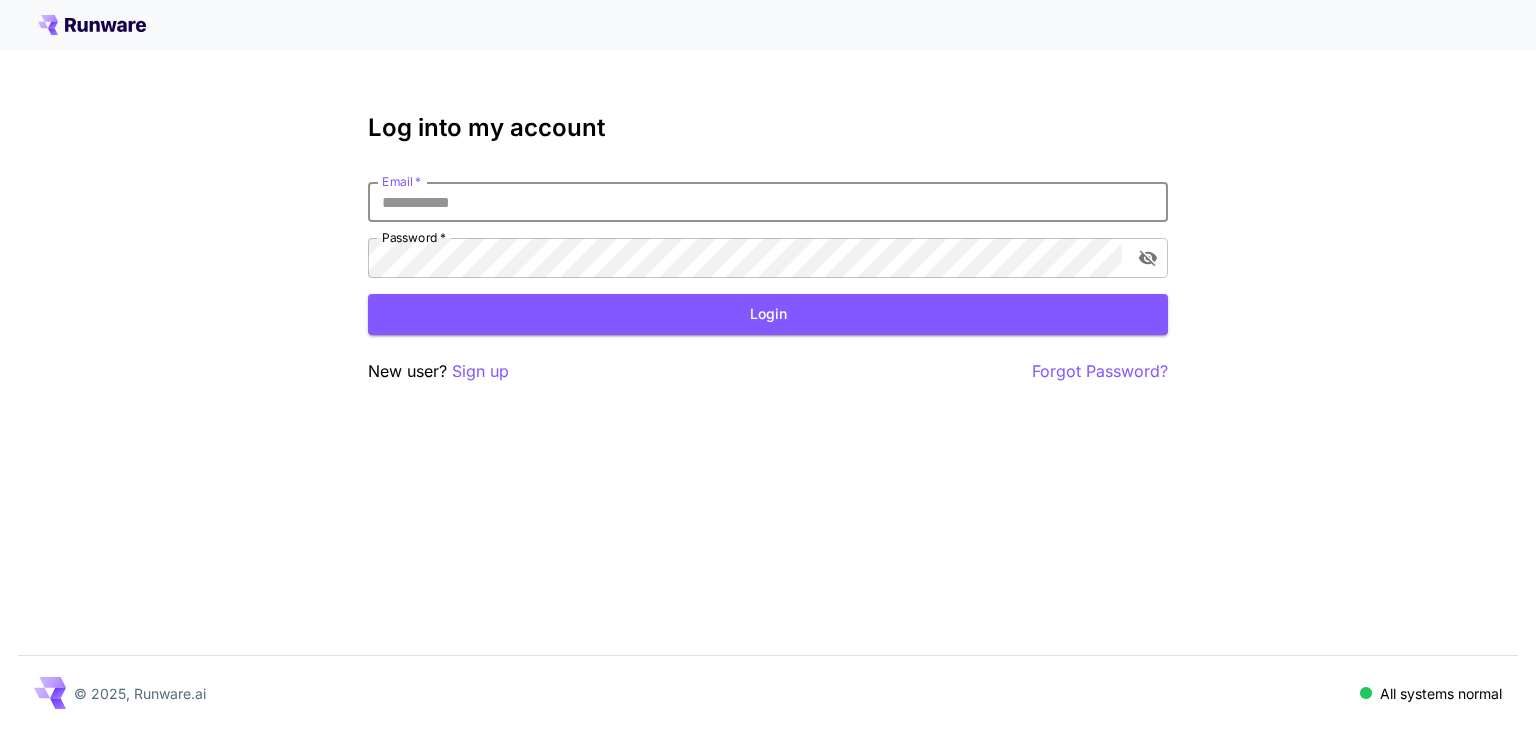 click on "Email   *" at bounding box center [768, 202] 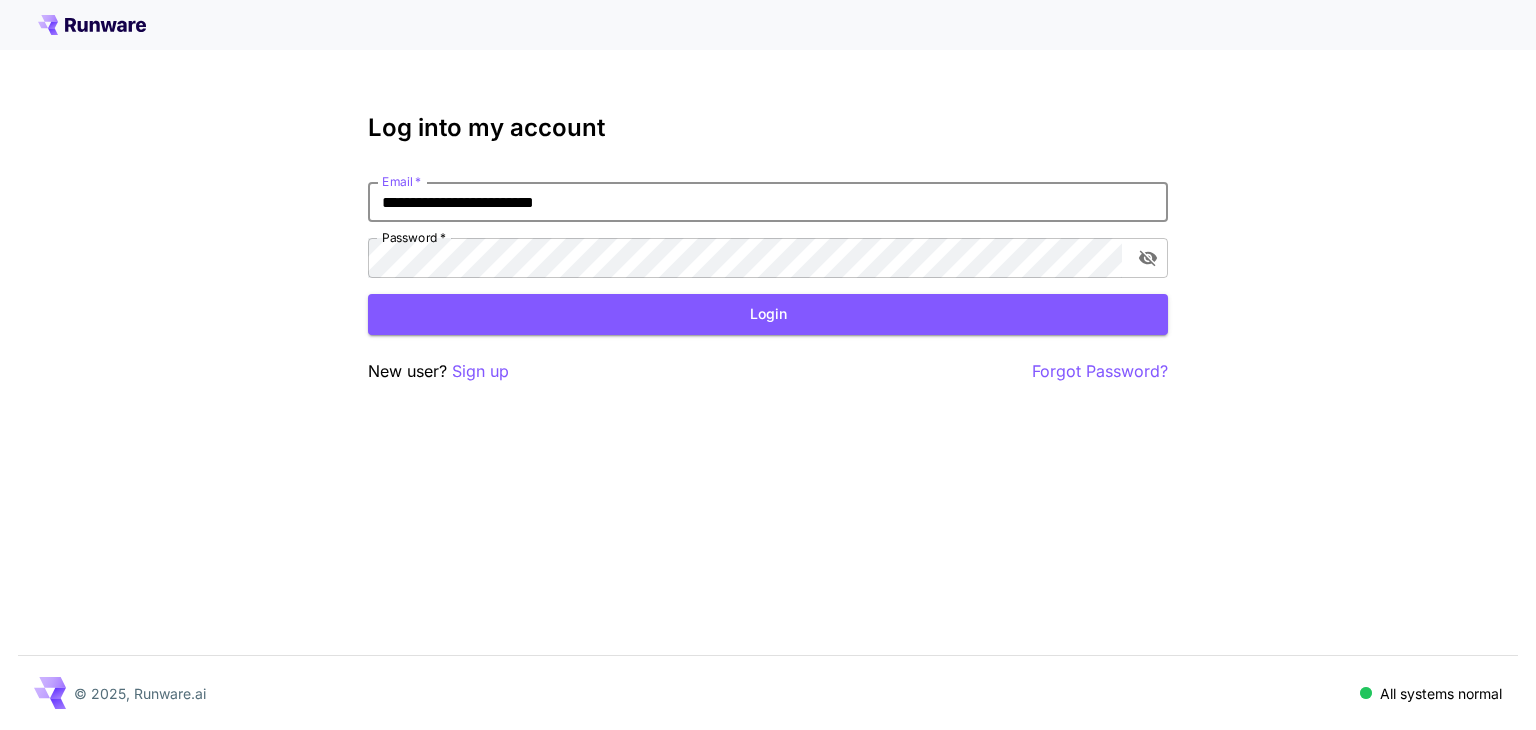 type on "**********" 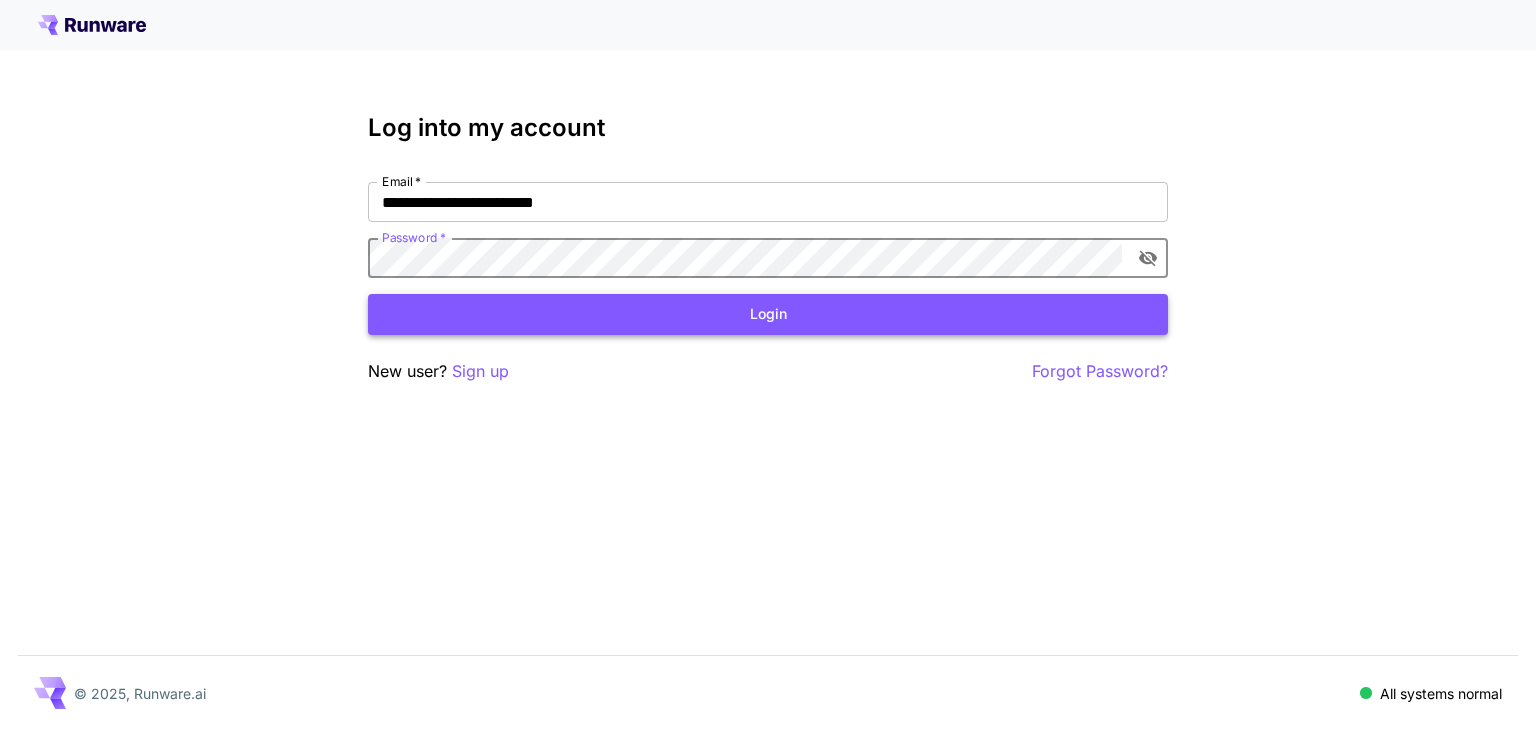 click on "Login" at bounding box center (768, 314) 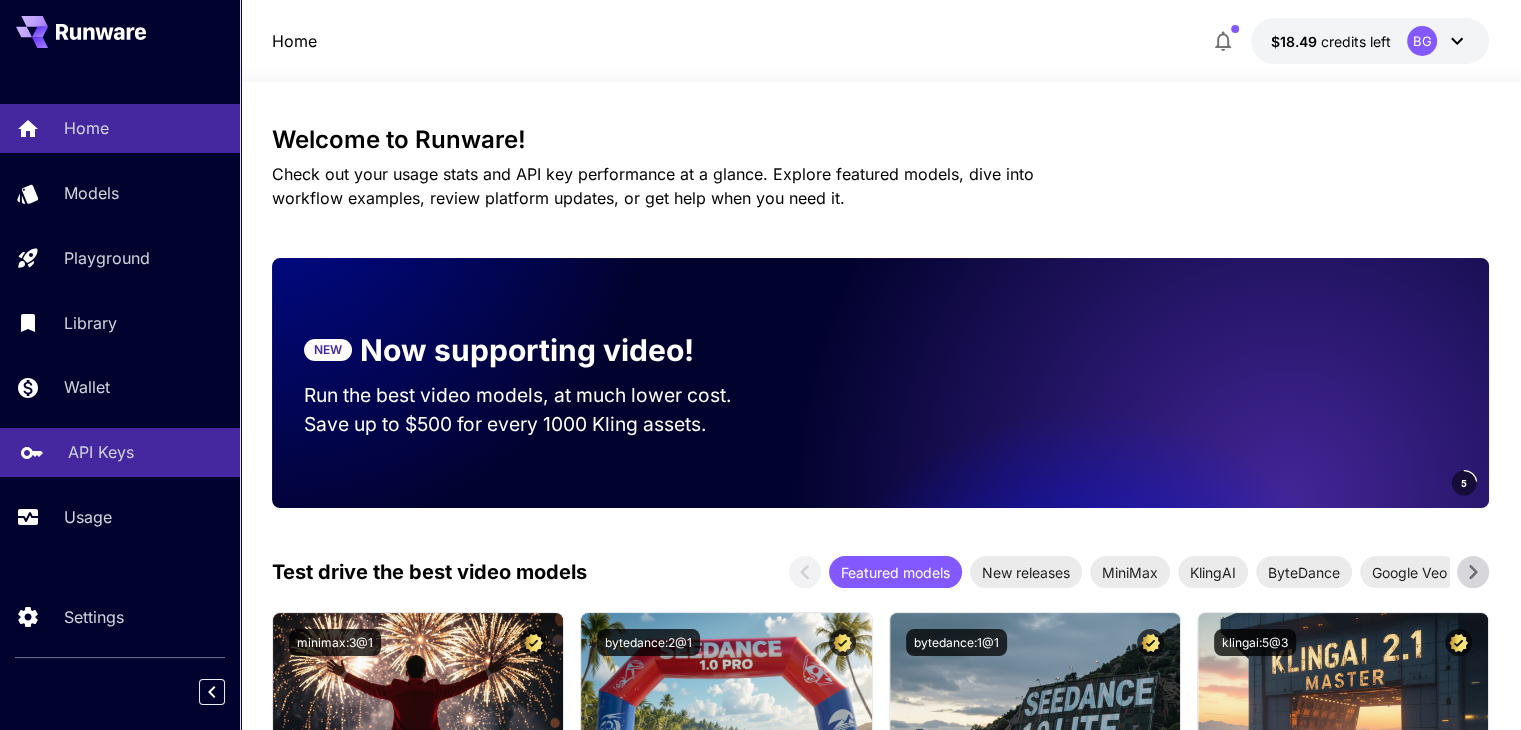 click on "API Keys" at bounding box center (101, 452) 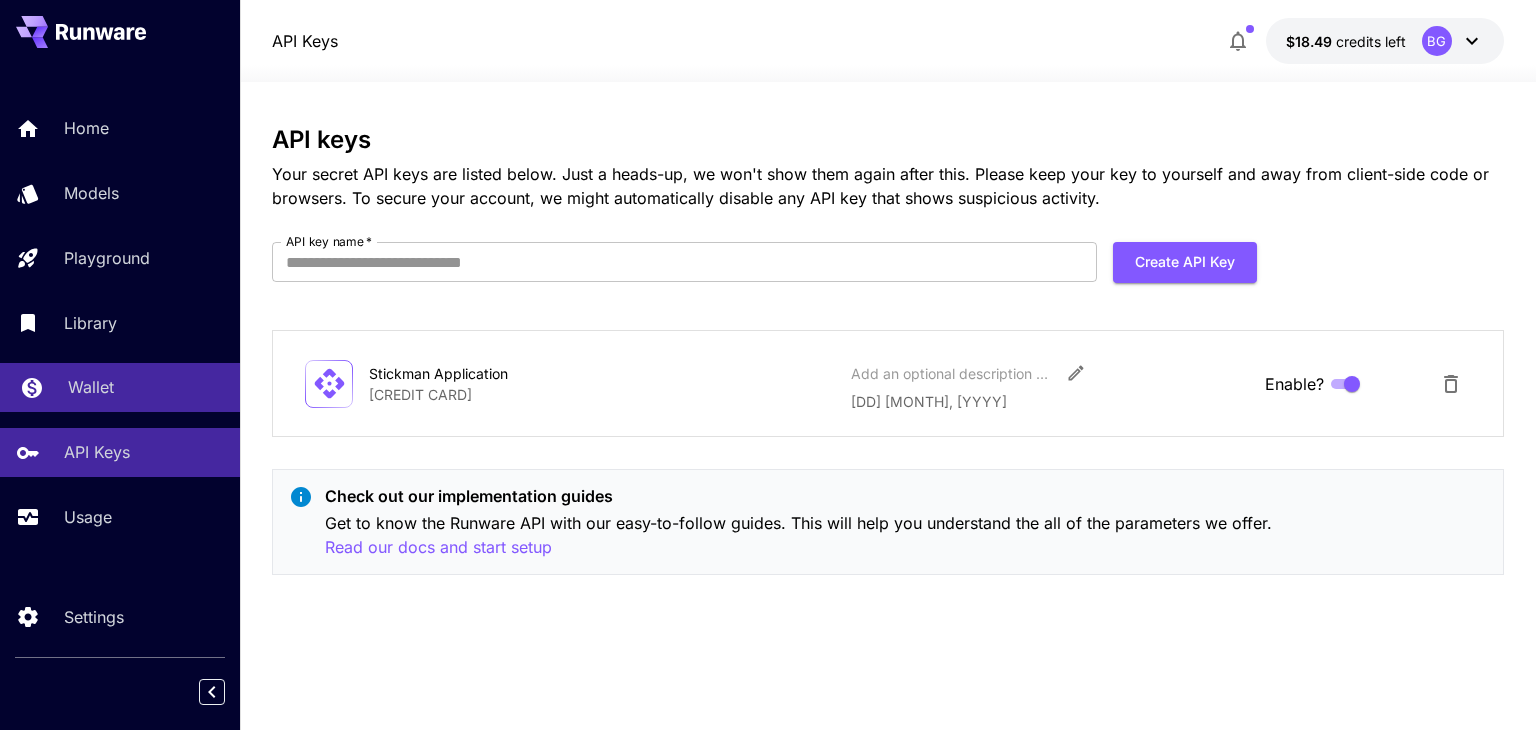 click on "Wallet" at bounding box center (120, 387) 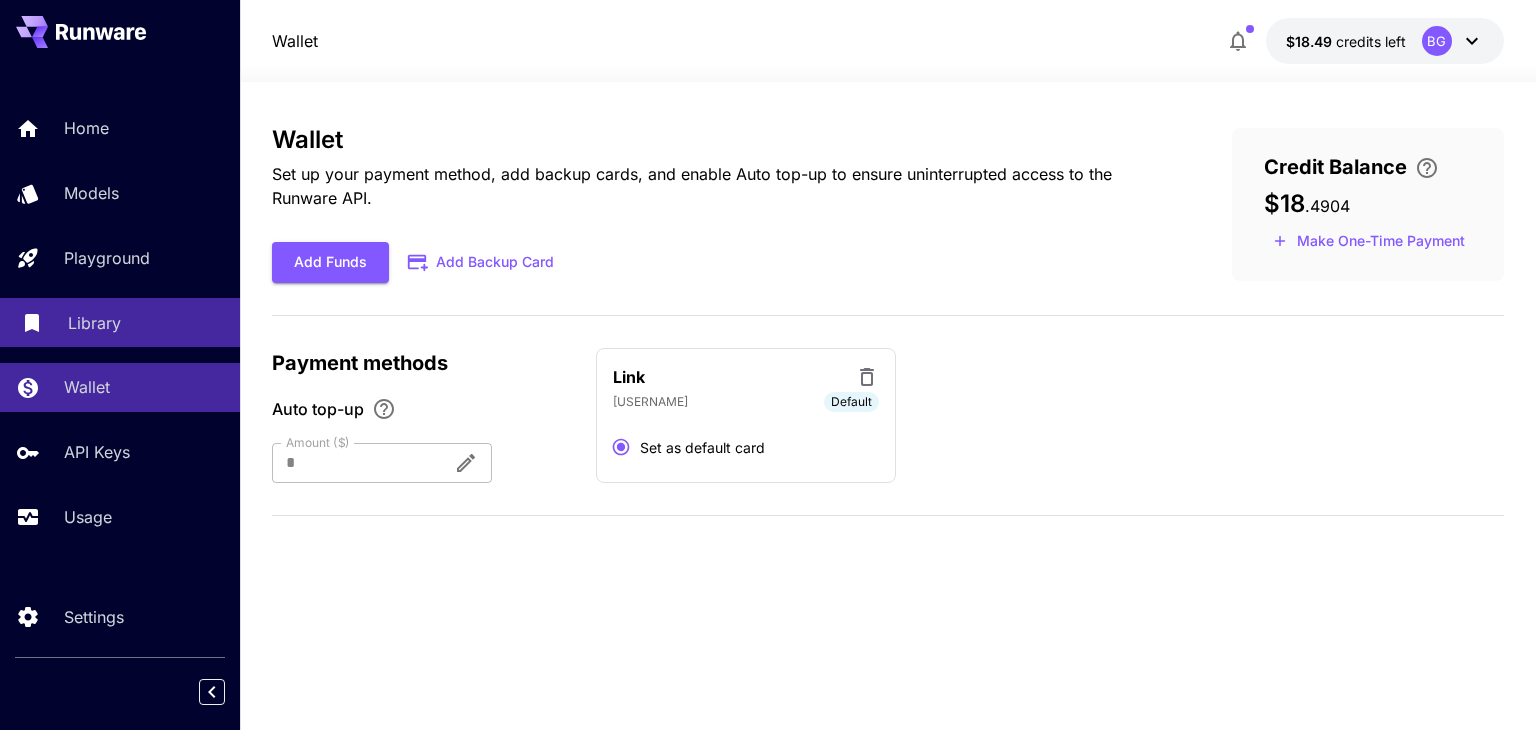 click on "Library" at bounding box center (146, 323) 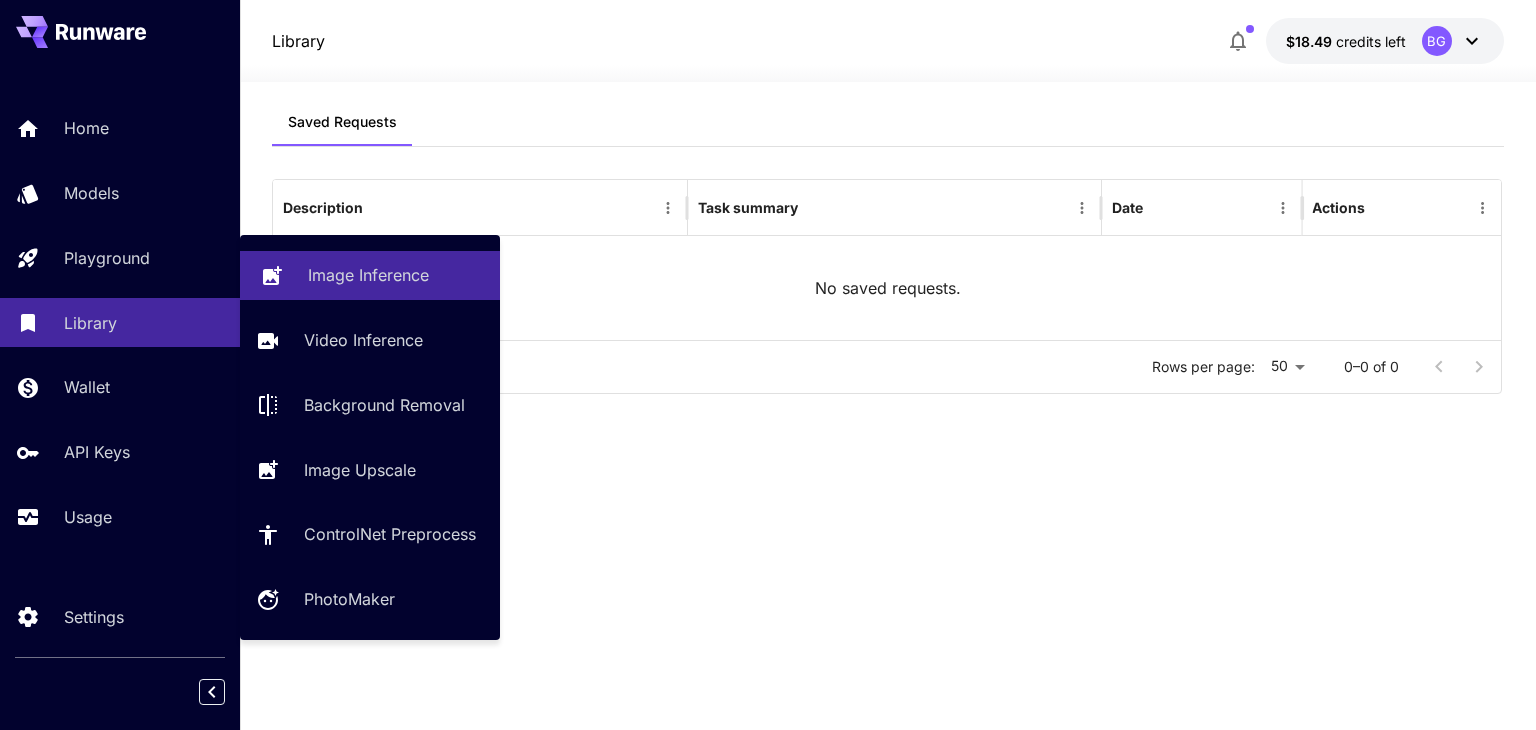 click on "Image Inference" at bounding box center [368, 275] 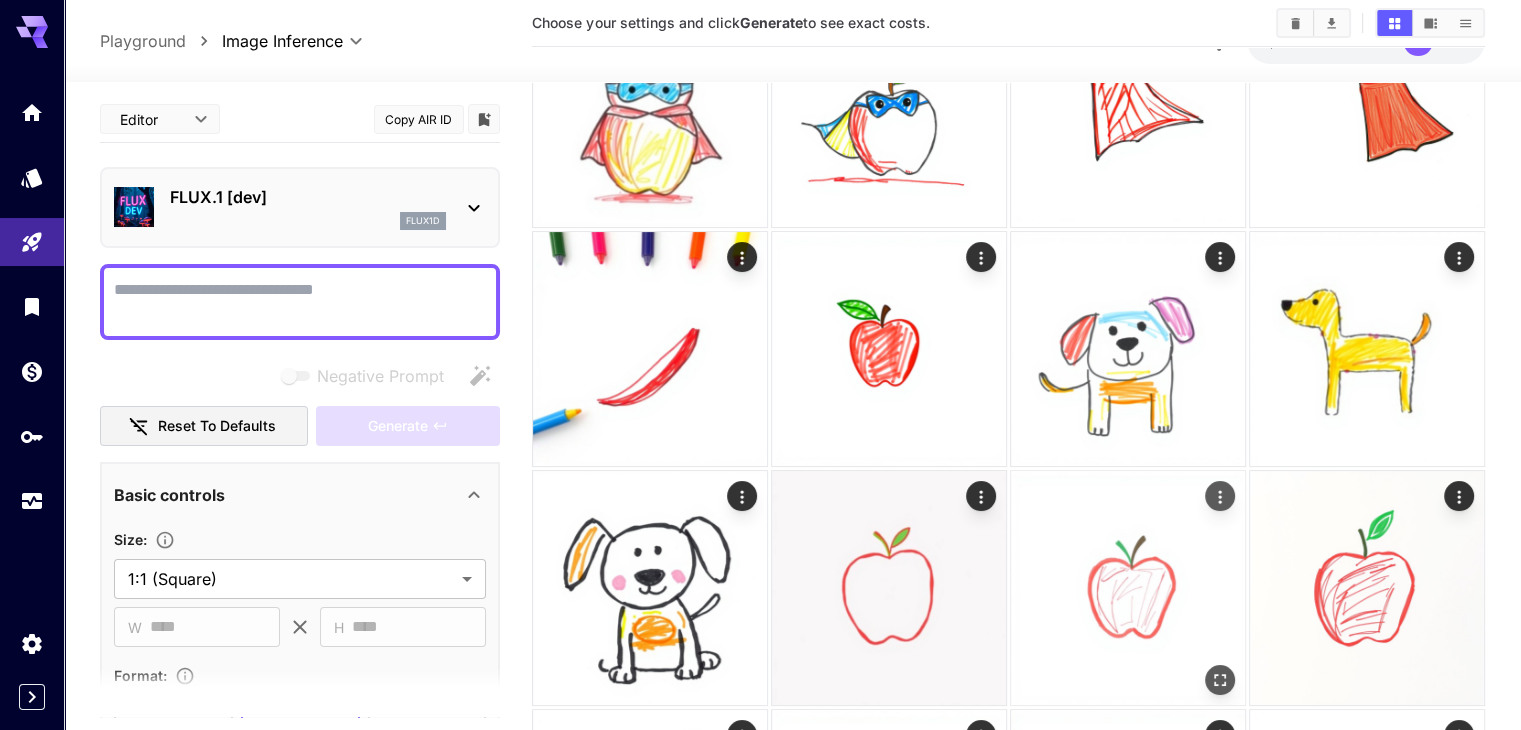 scroll, scrollTop: 0, scrollLeft: 0, axis: both 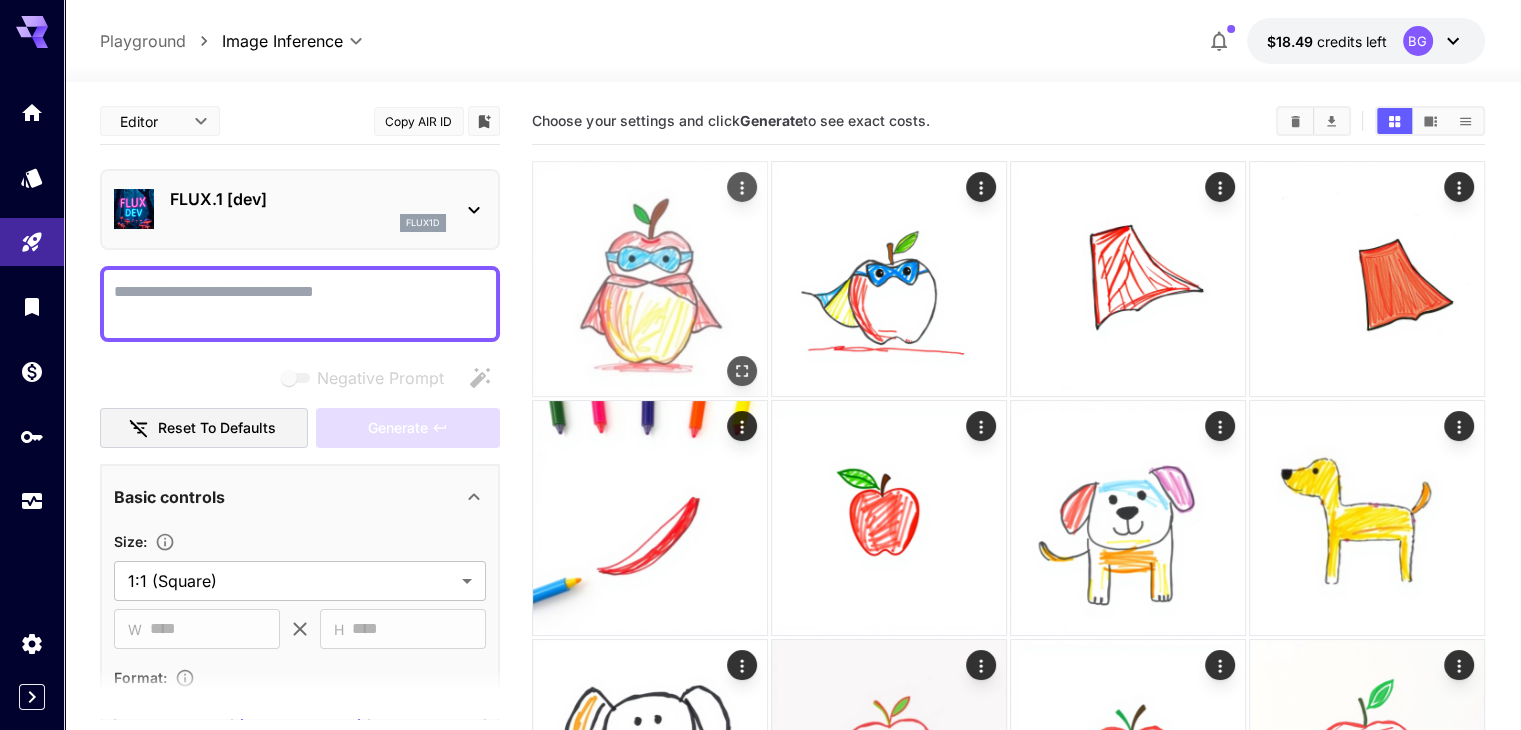 click at bounding box center (650, 279) 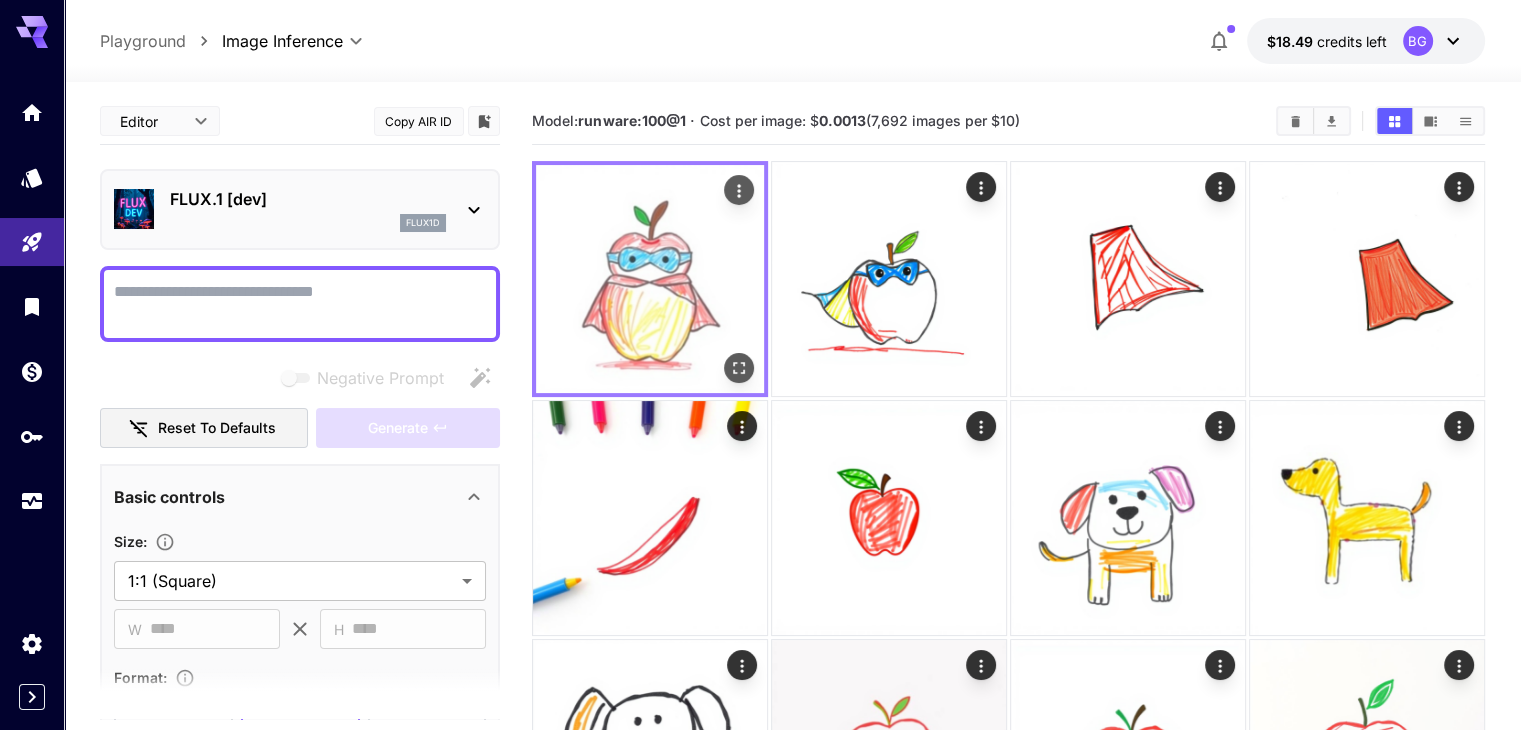 click 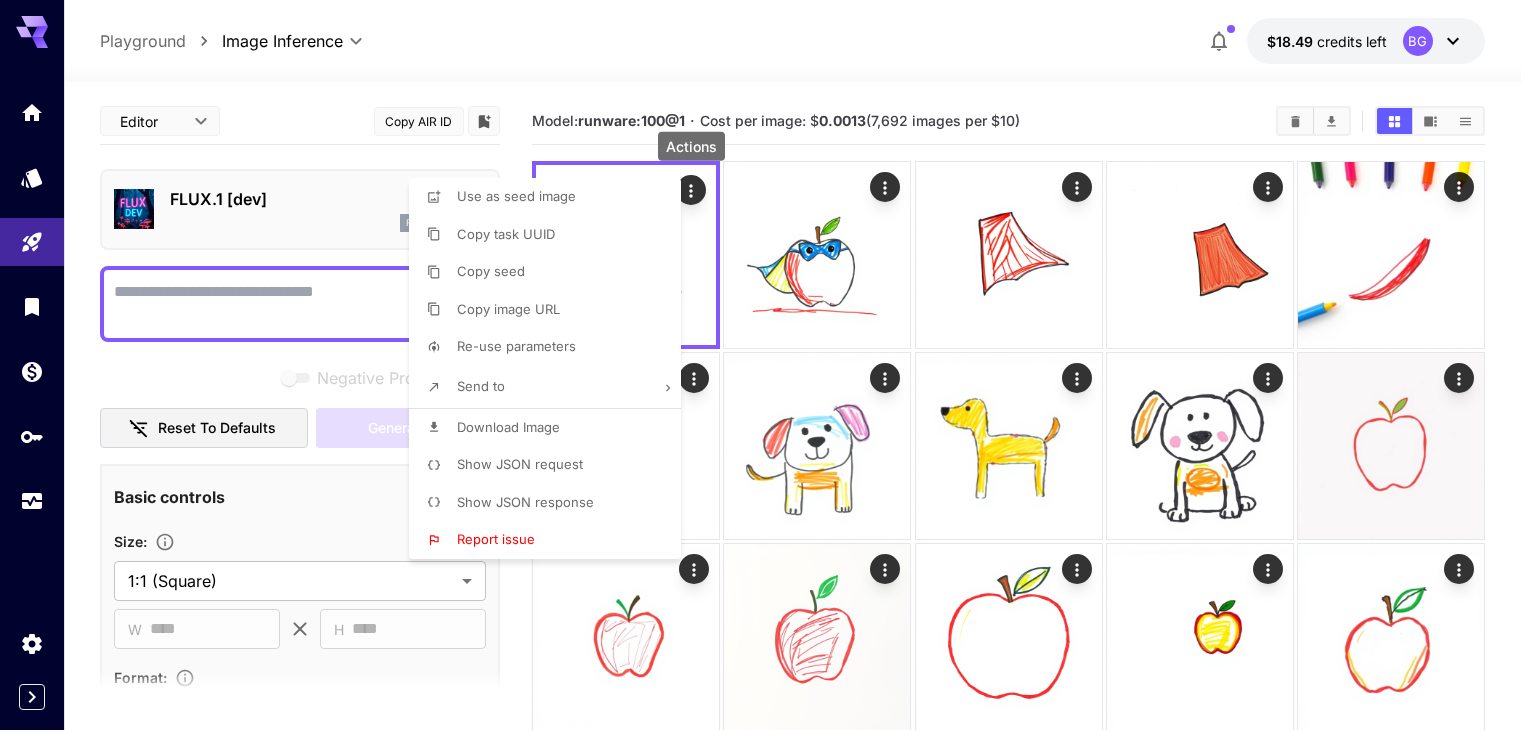 click on "Copy image URL" at bounding box center [551, 310] 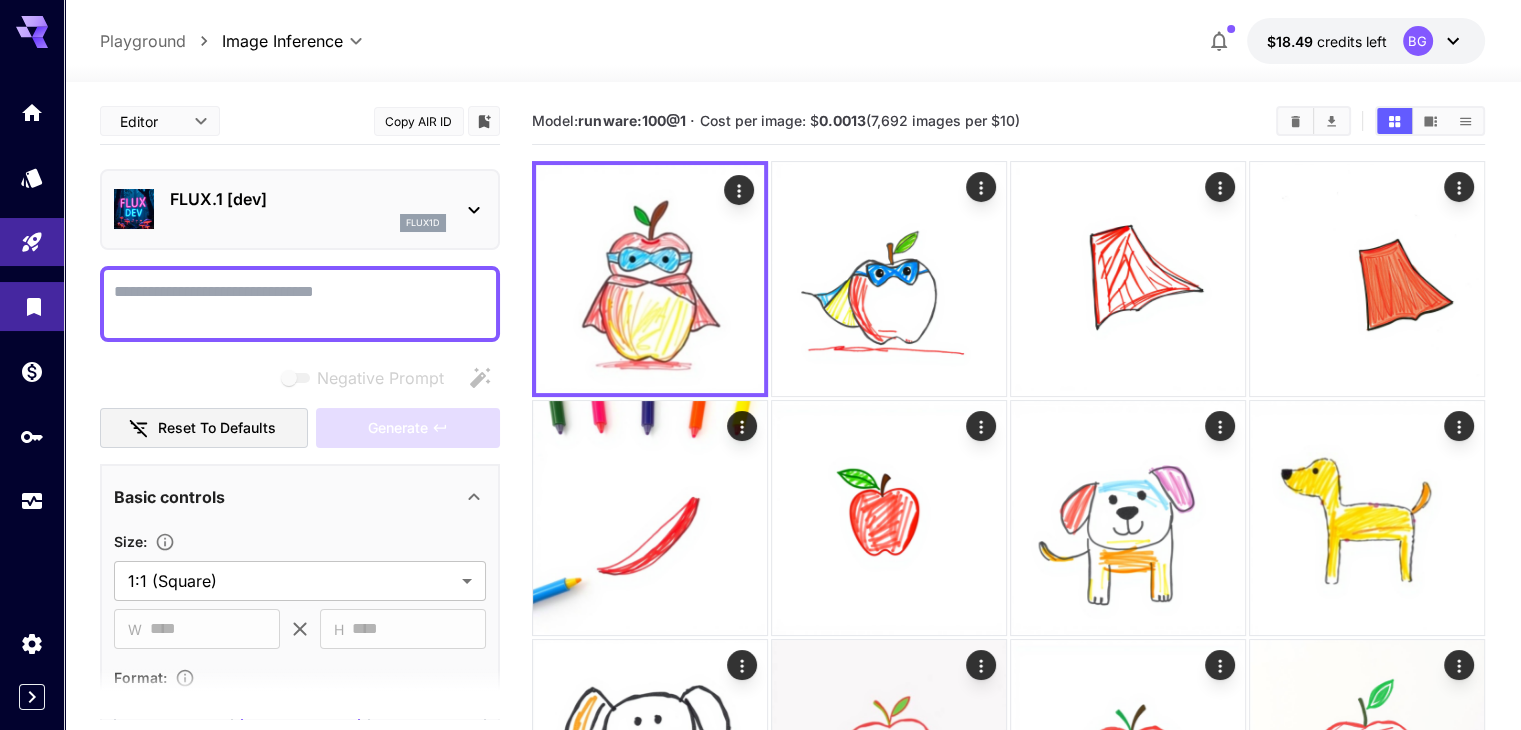 click at bounding box center (32, 306) 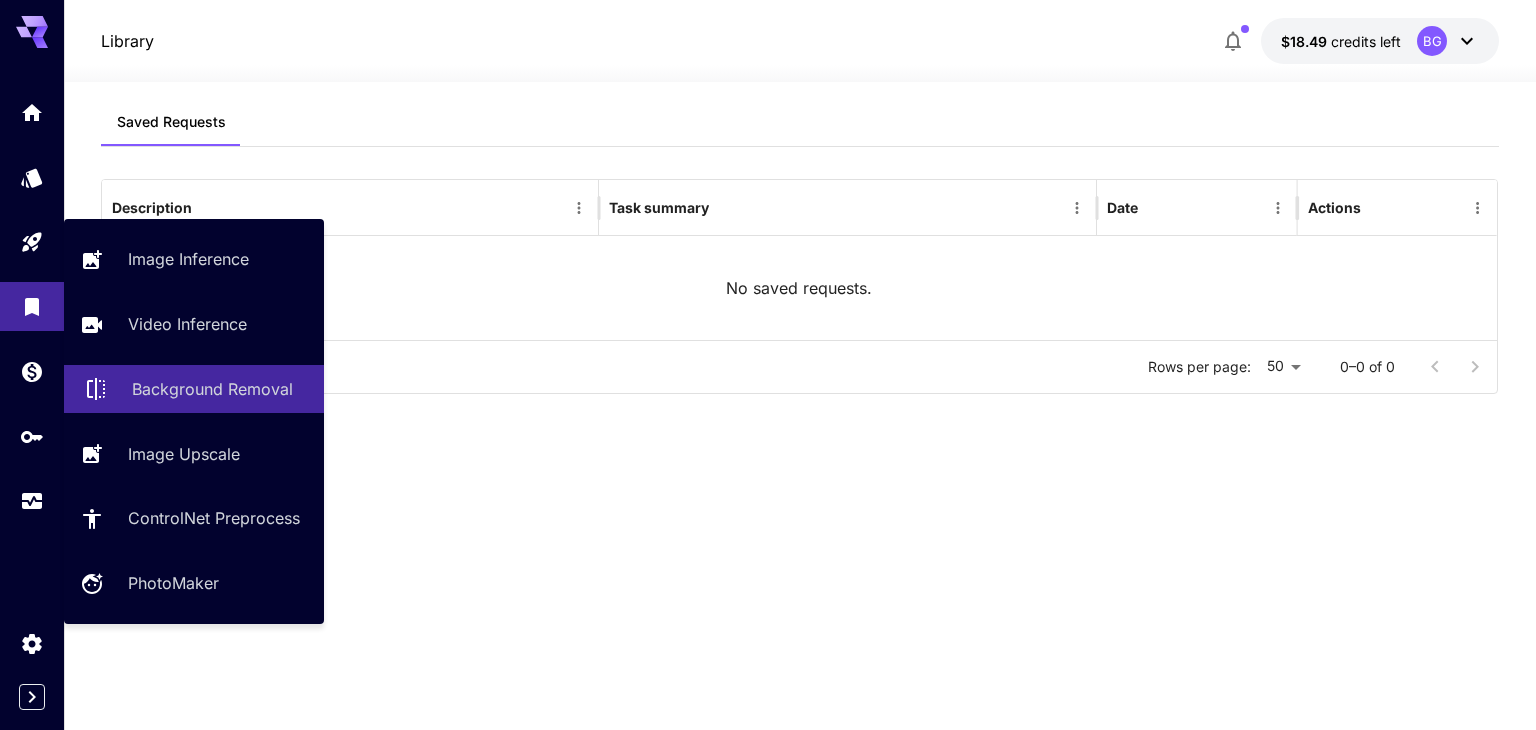 click on "Background Removal" at bounding box center (194, 389) 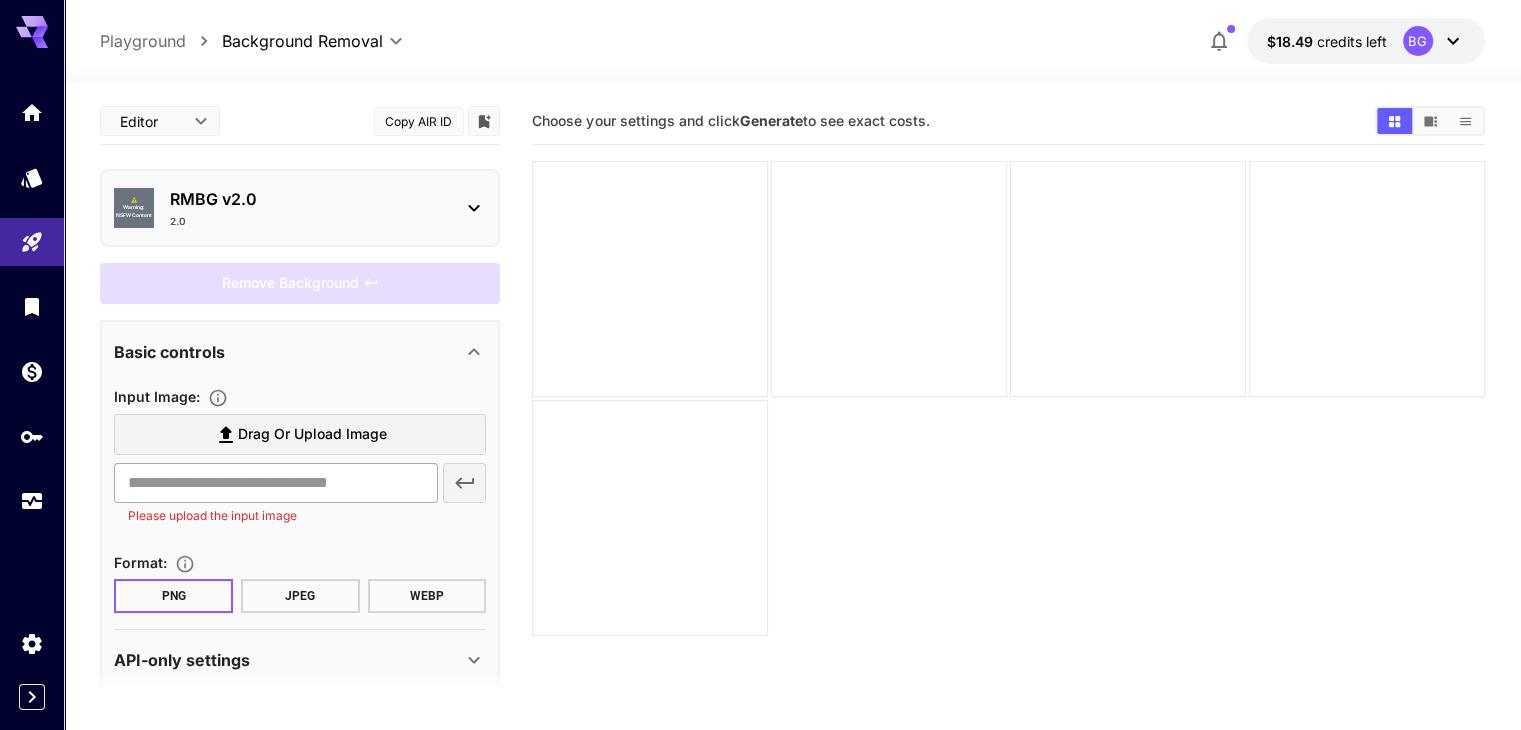 click at bounding box center (275, 483) 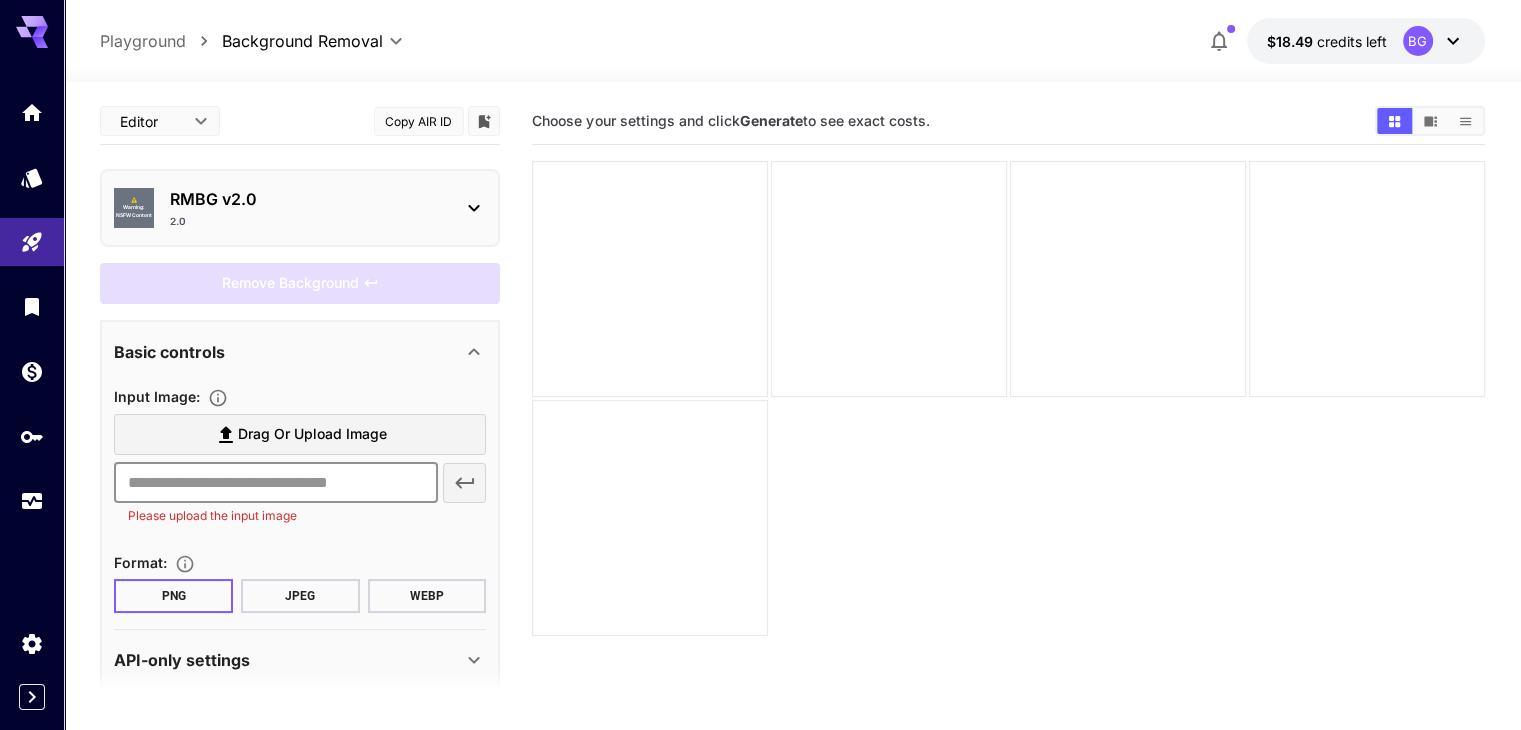 paste on "**********" 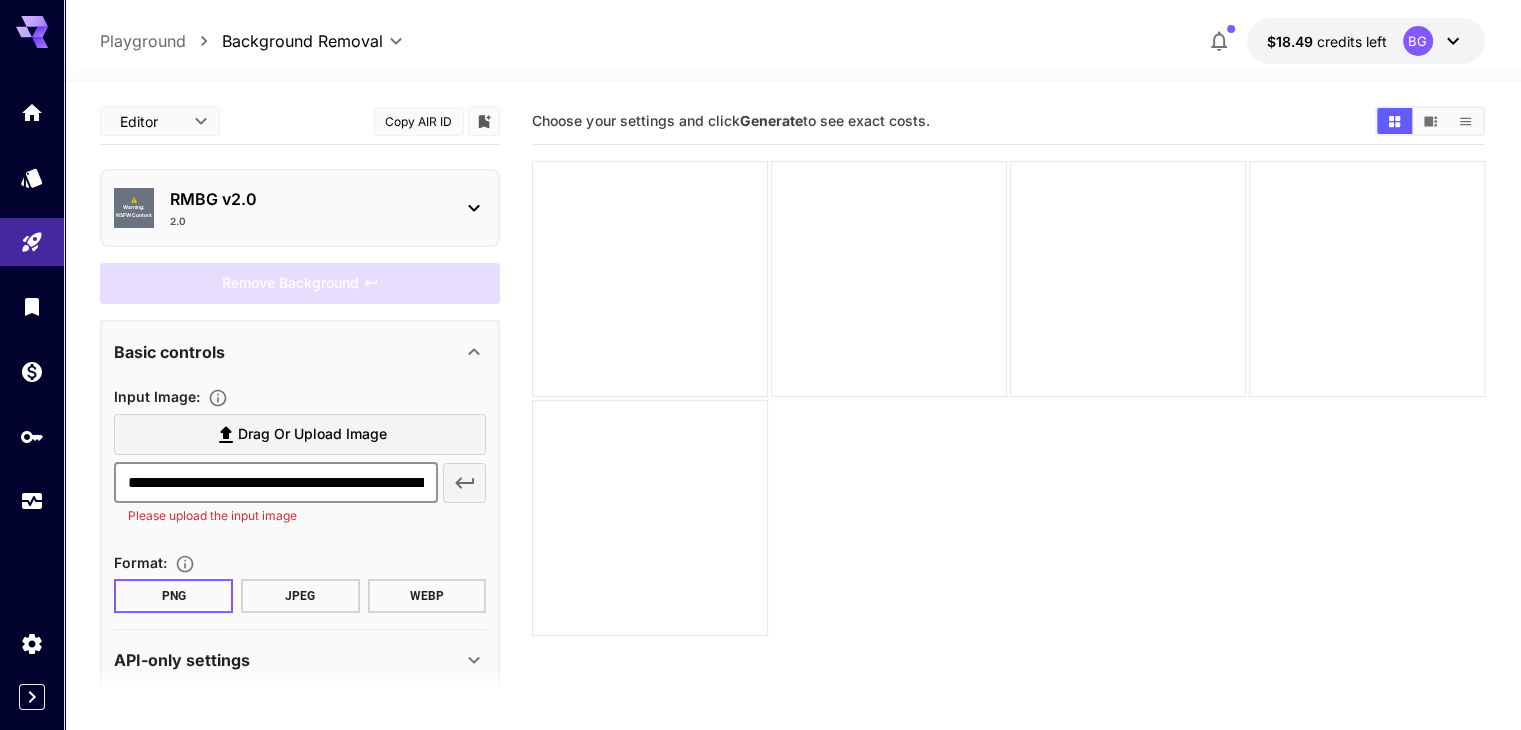 scroll, scrollTop: 0, scrollLeft: 330, axis: horizontal 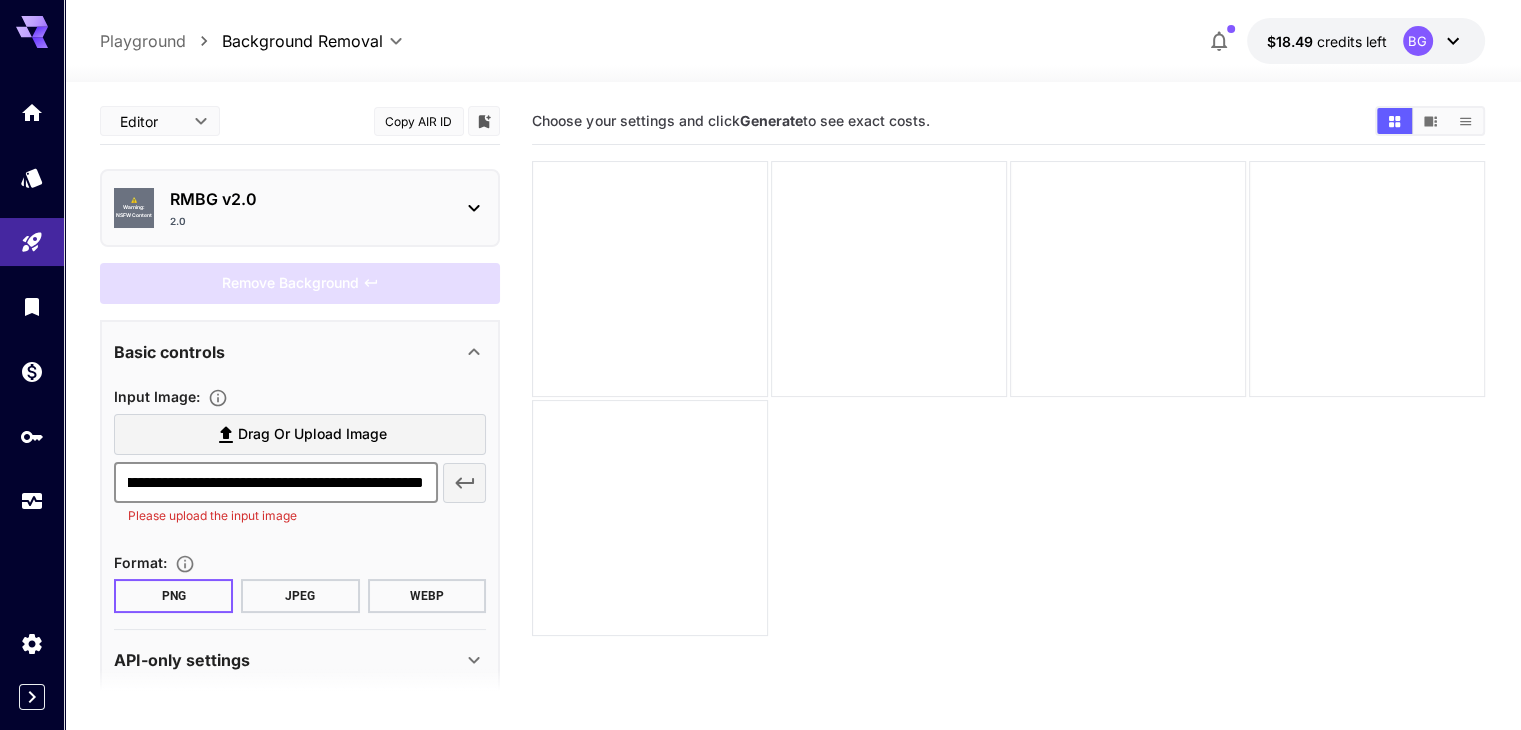 type on "**********" 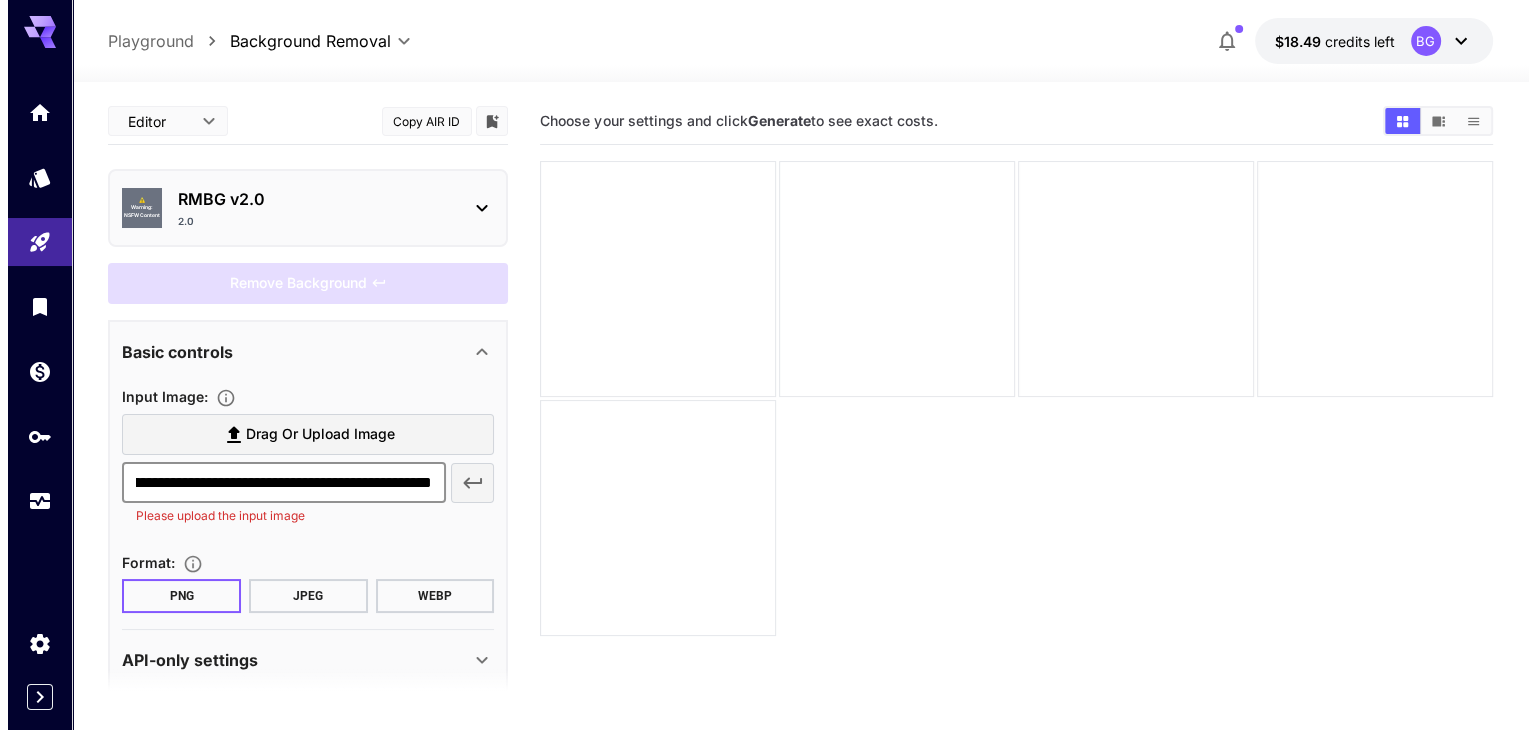 scroll, scrollTop: 0, scrollLeft: 0, axis: both 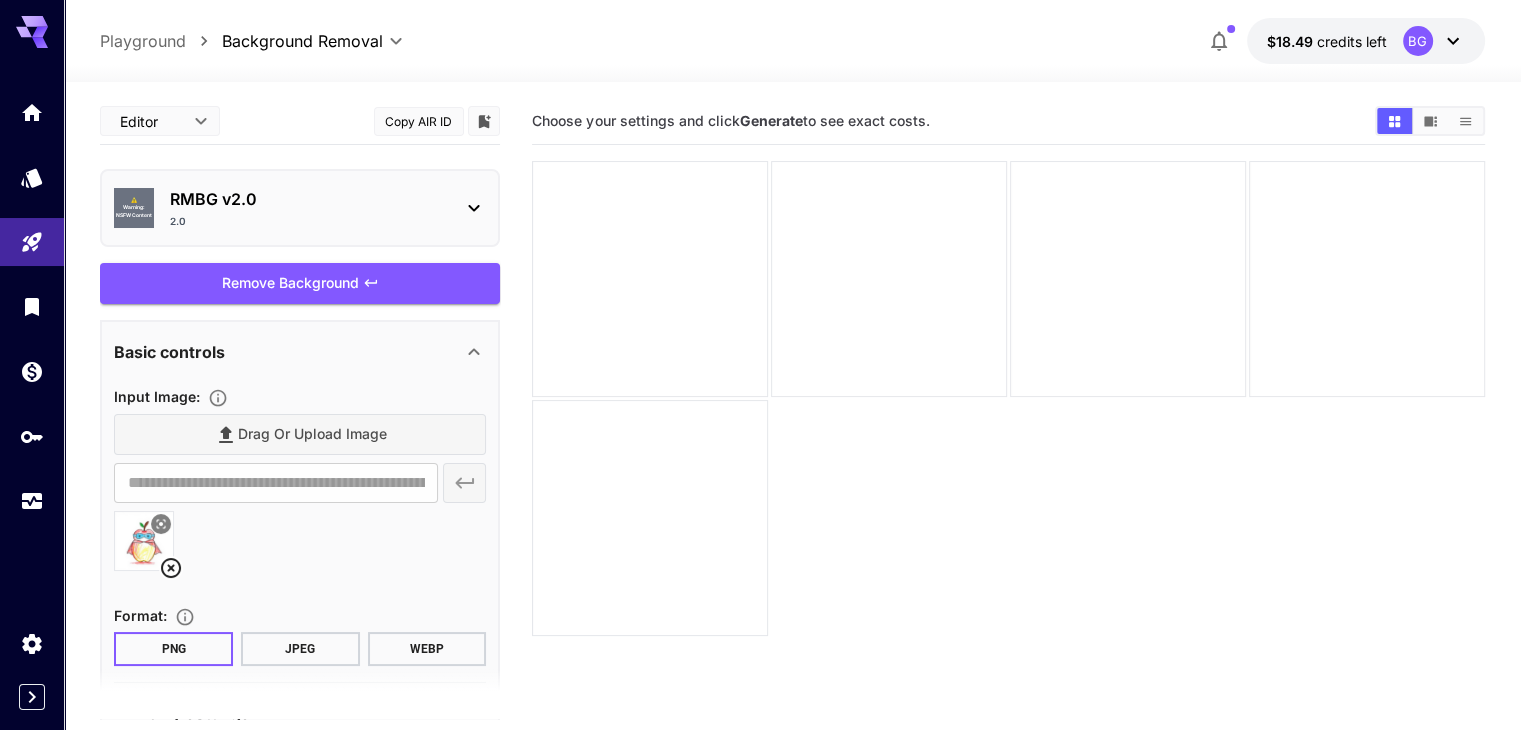 click on "2.0" at bounding box center (308, 221) 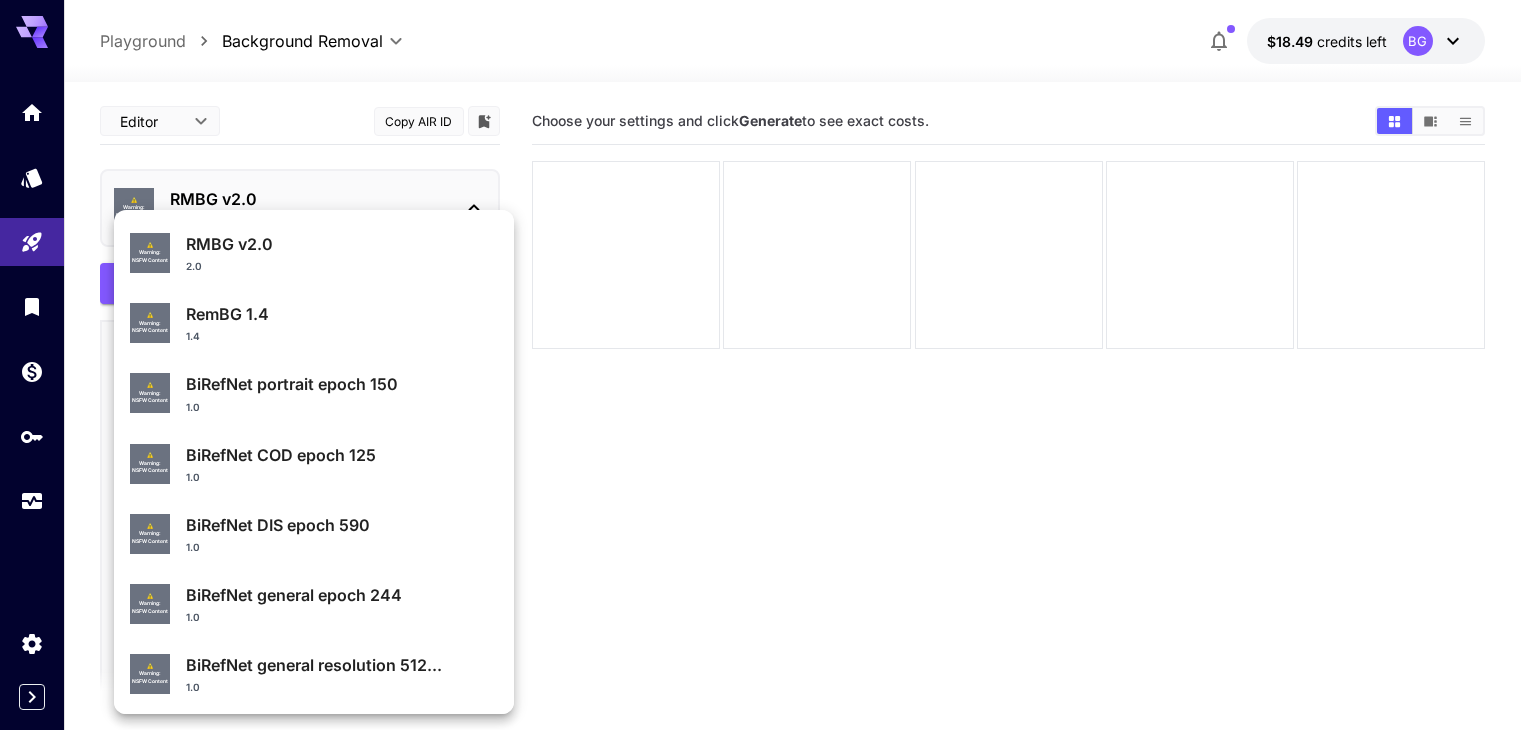 click at bounding box center [768, 365] 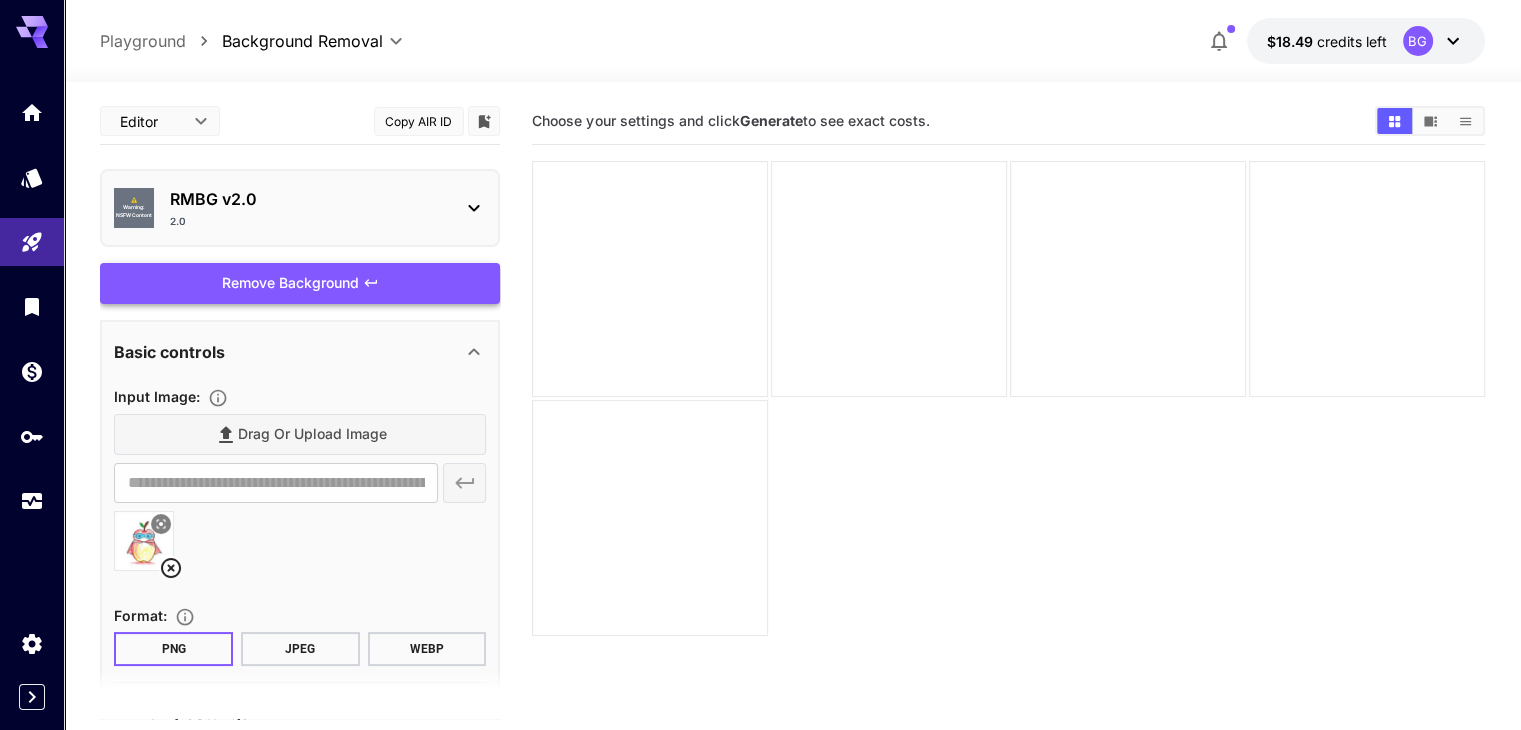 click on "Remove Background" at bounding box center (300, 283) 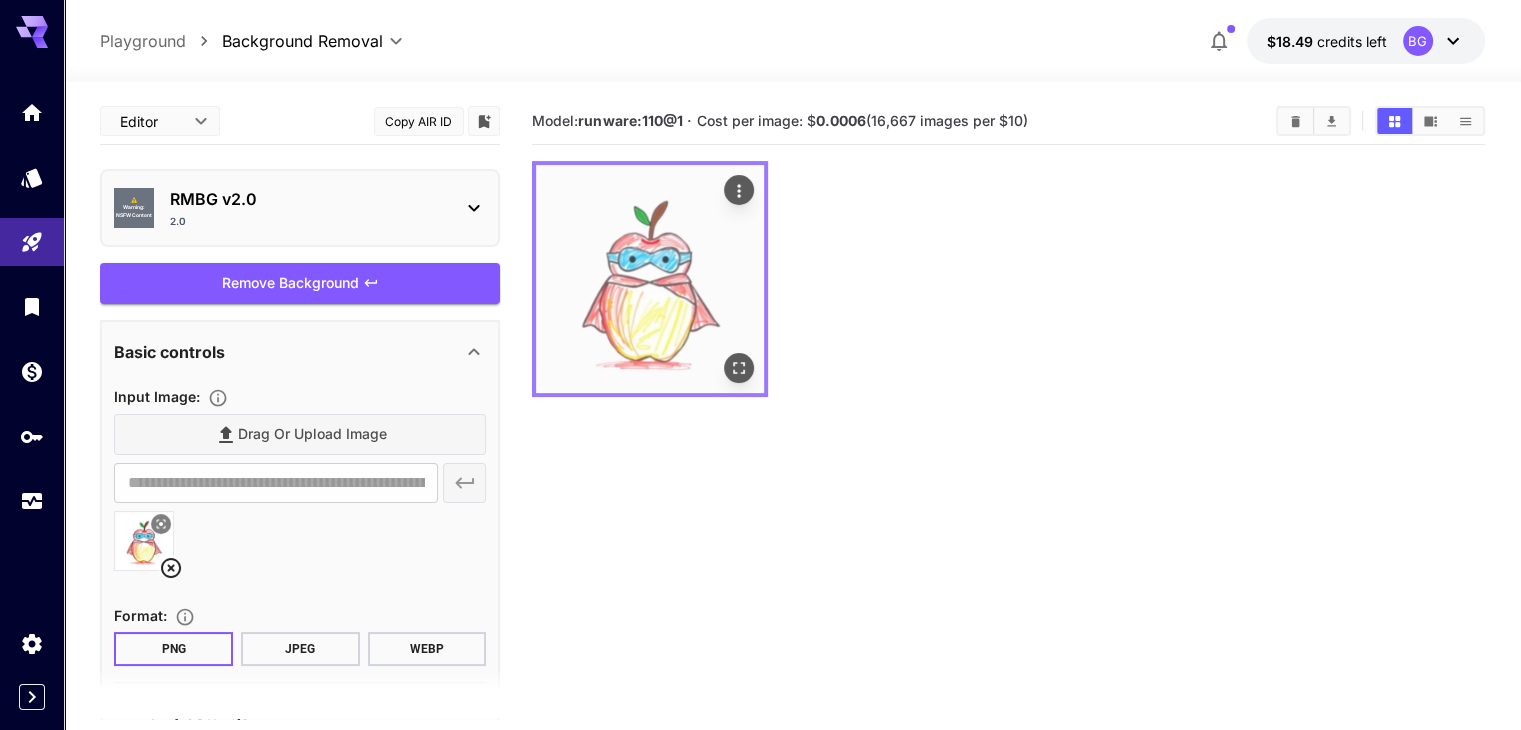 click at bounding box center [650, 279] 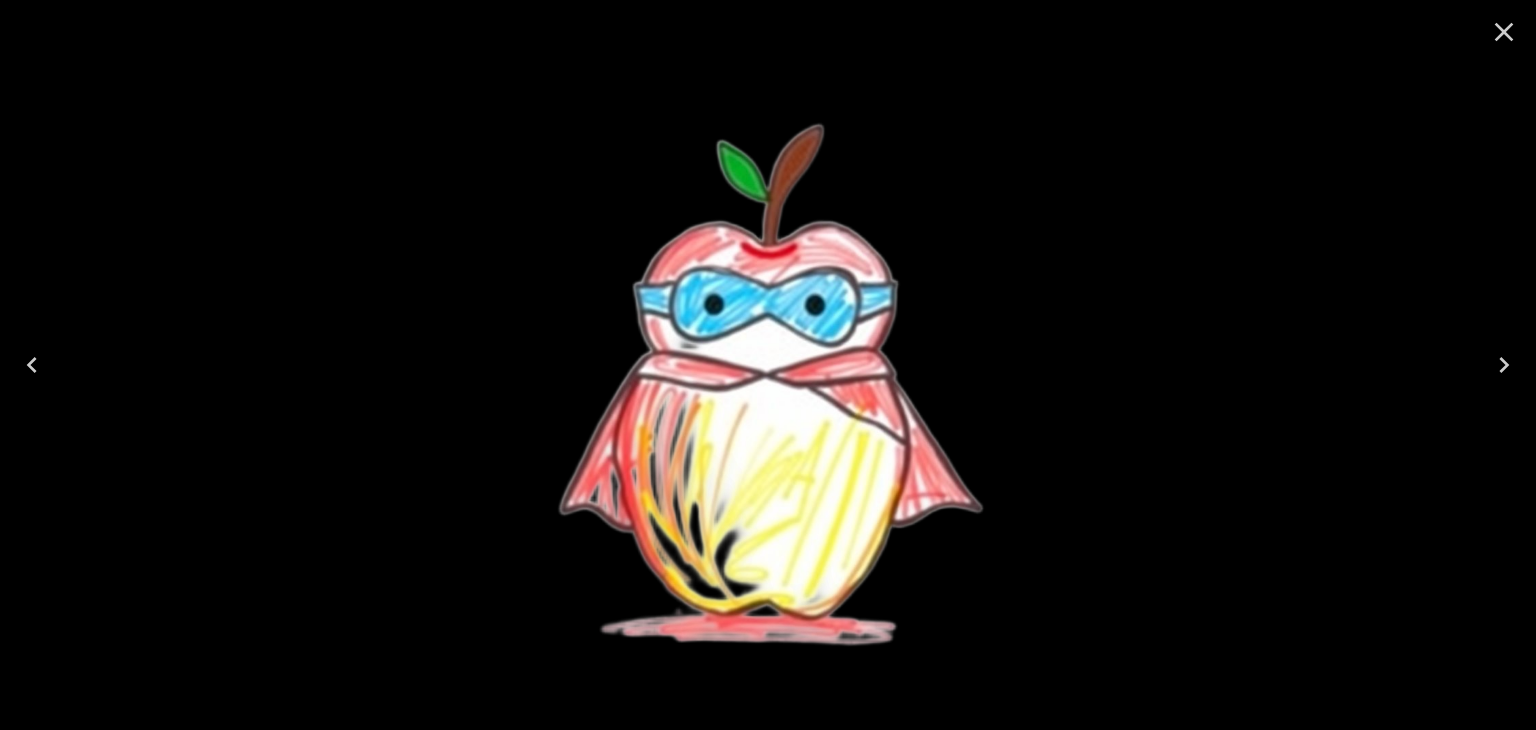 click 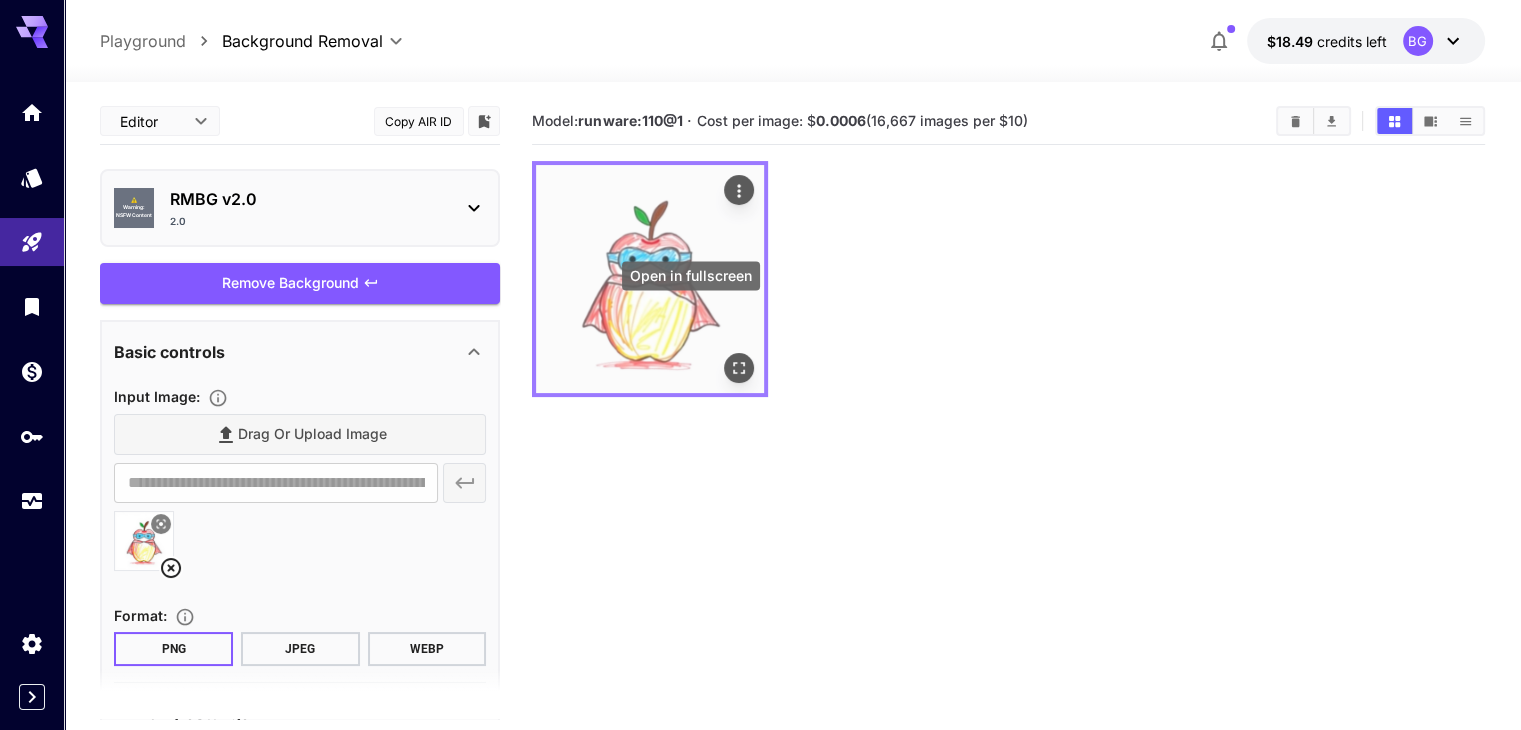 click 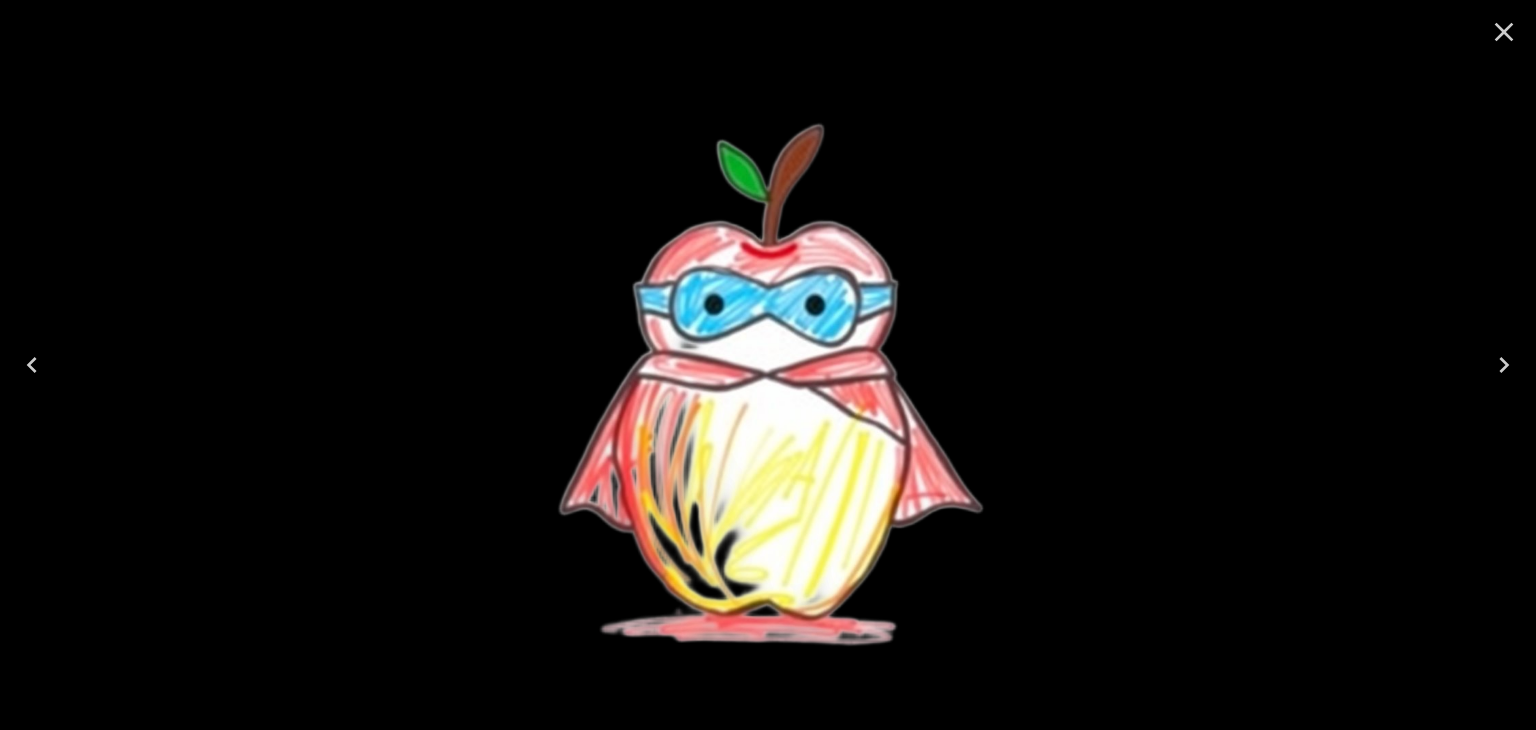 click 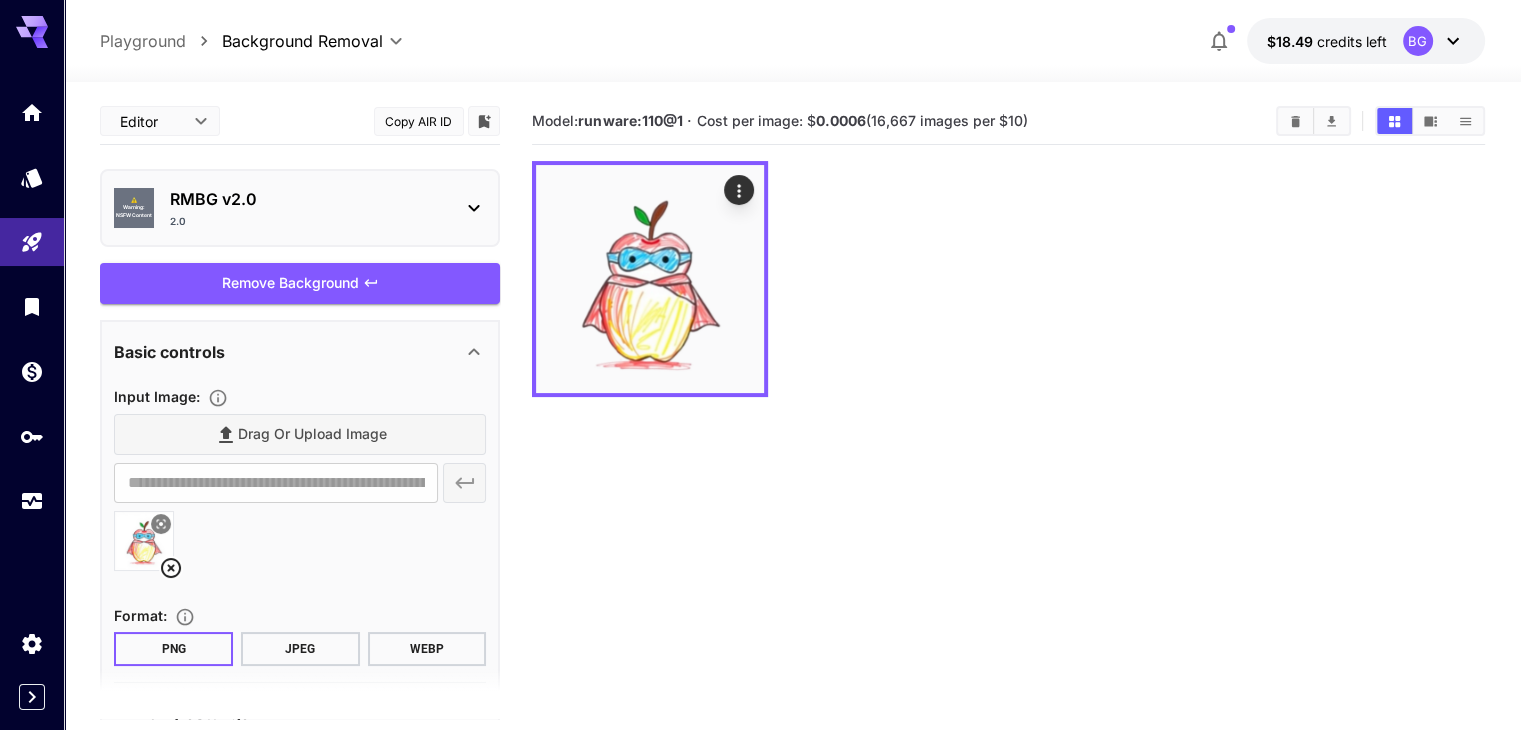 click on "2.0" at bounding box center (308, 221) 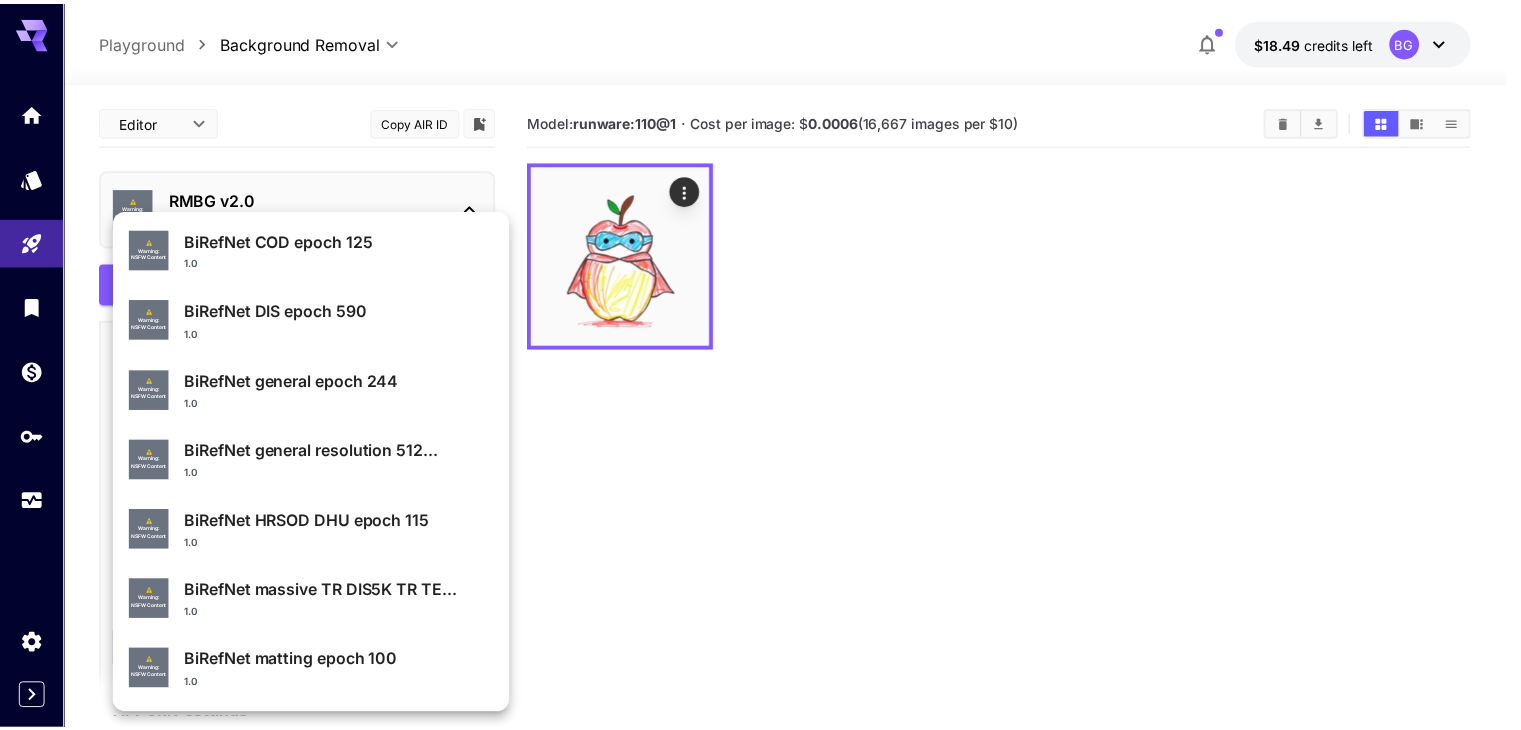 scroll, scrollTop: 213, scrollLeft: 0, axis: vertical 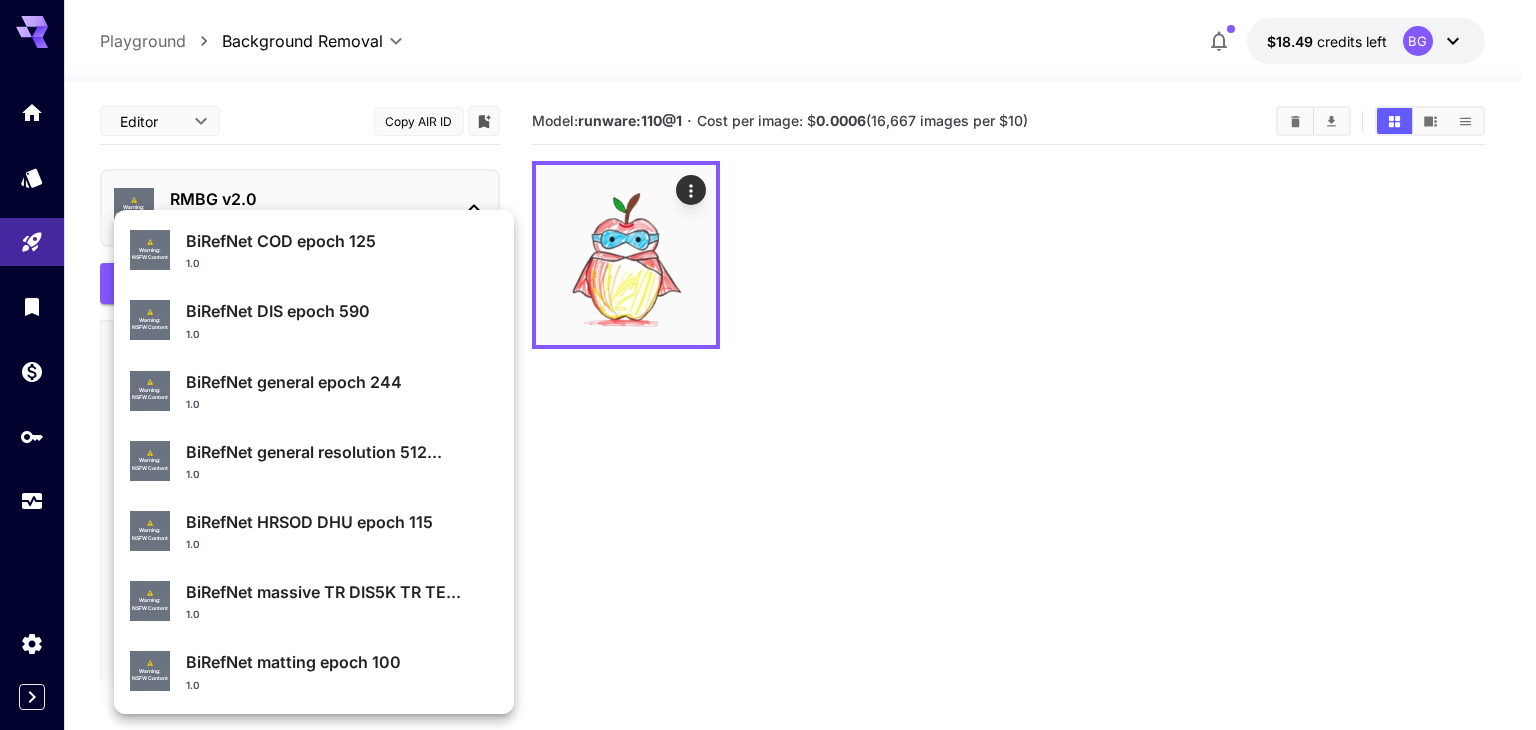 click at bounding box center [768, 365] 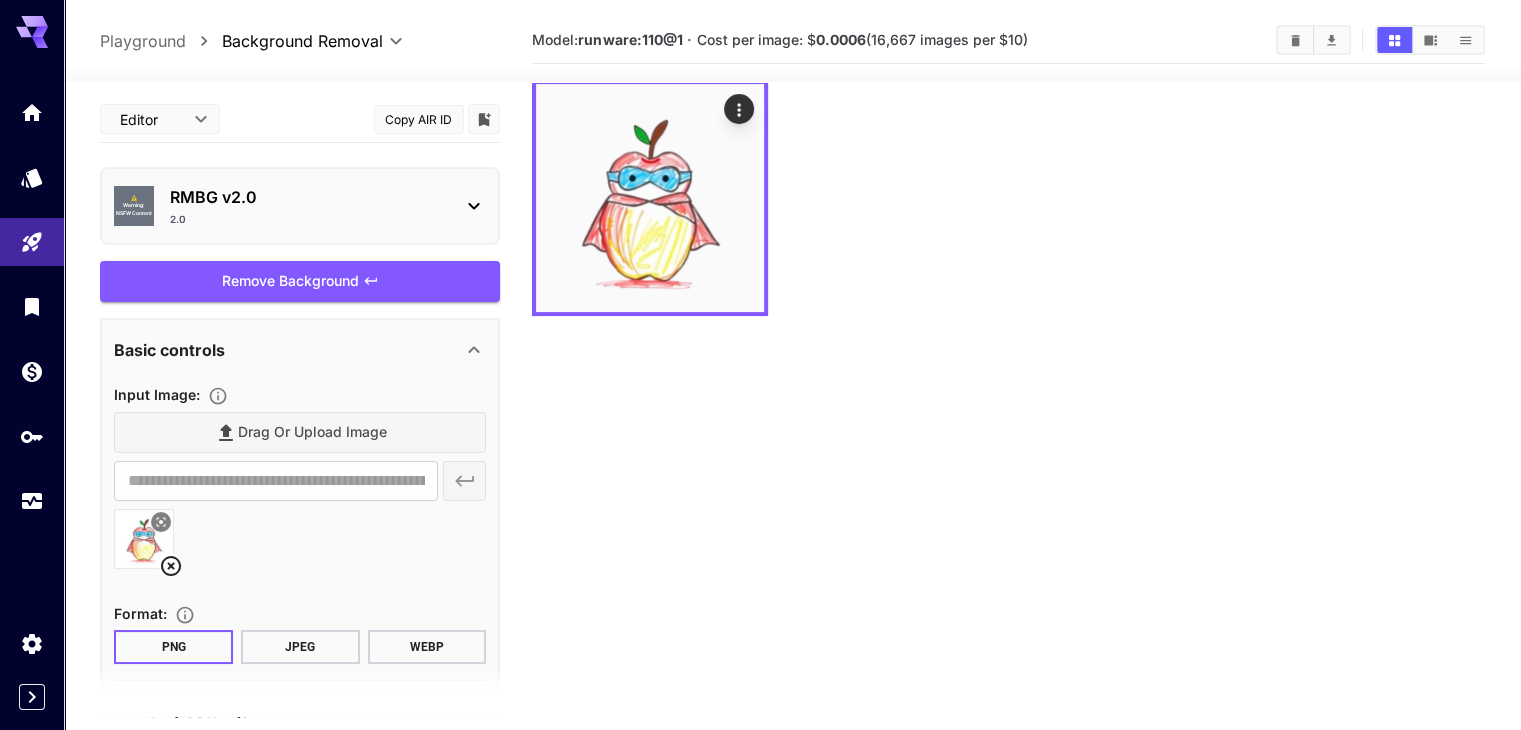 scroll, scrollTop: 0, scrollLeft: 0, axis: both 